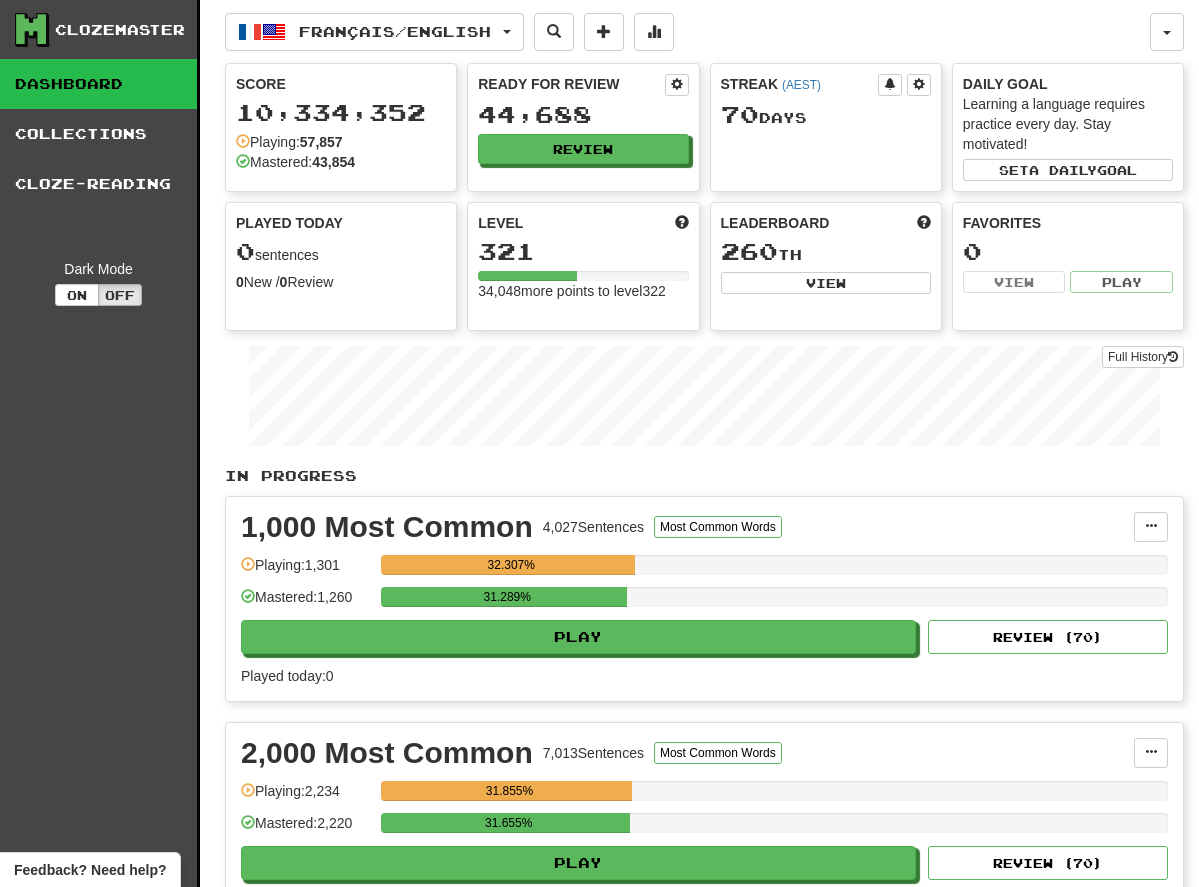 scroll, scrollTop: 0, scrollLeft: 0, axis: both 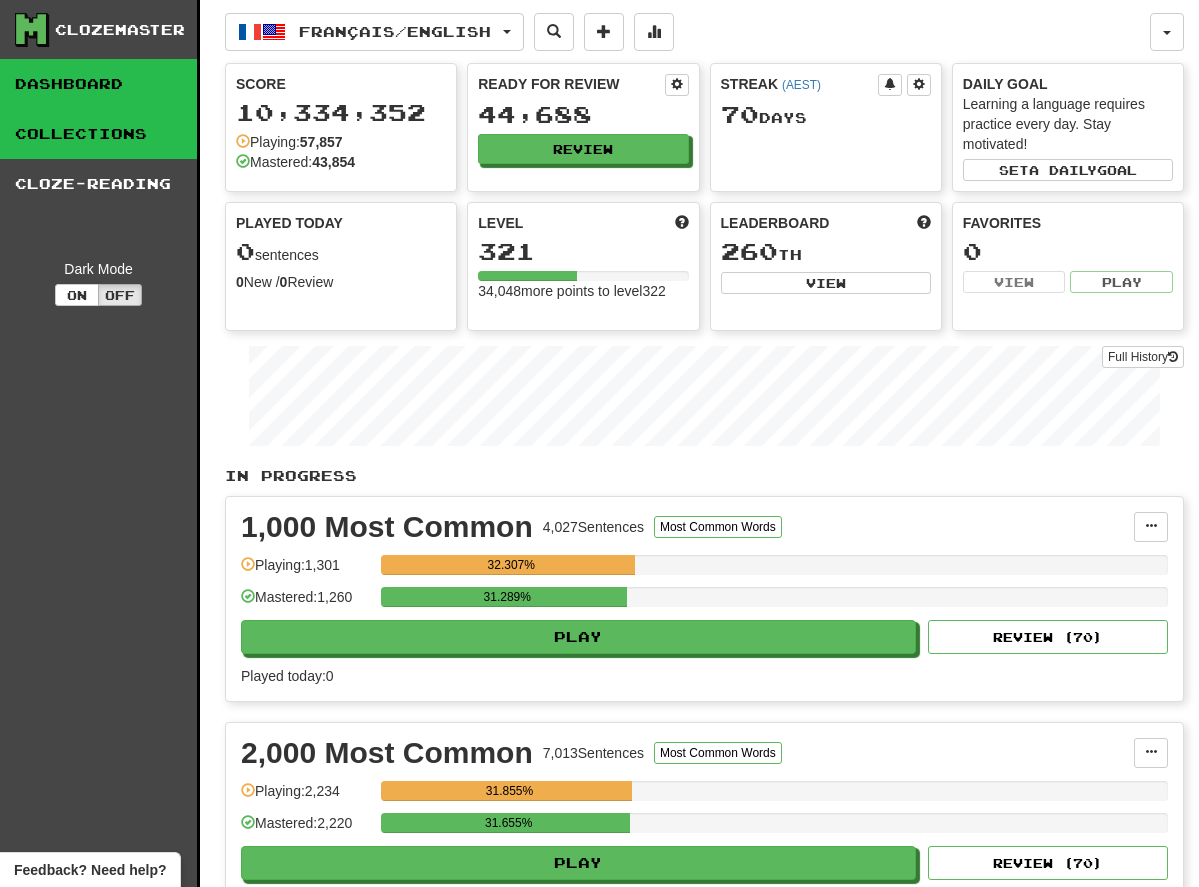 click on "Collections" at bounding box center [98, 134] 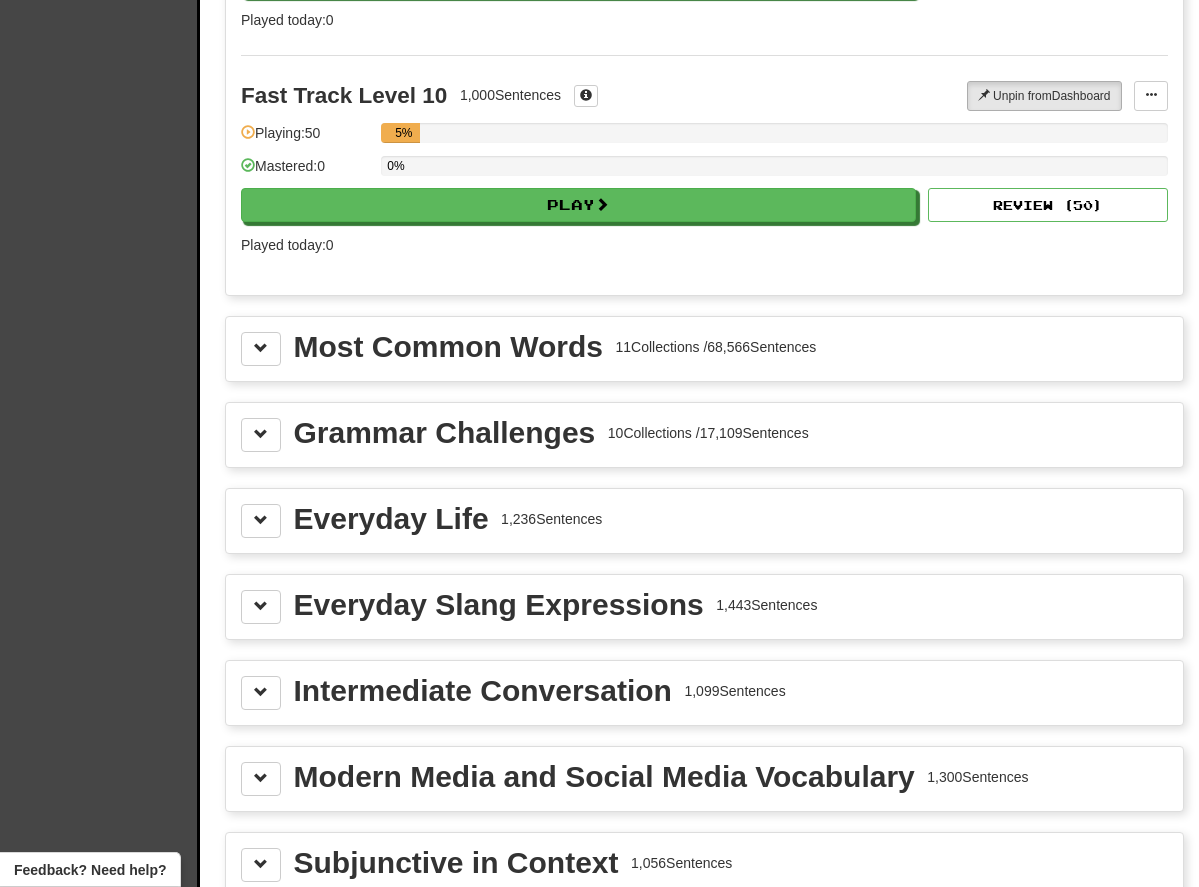 scroll, scrollTop: 2192, scrollLeft: 0, axis: vertical 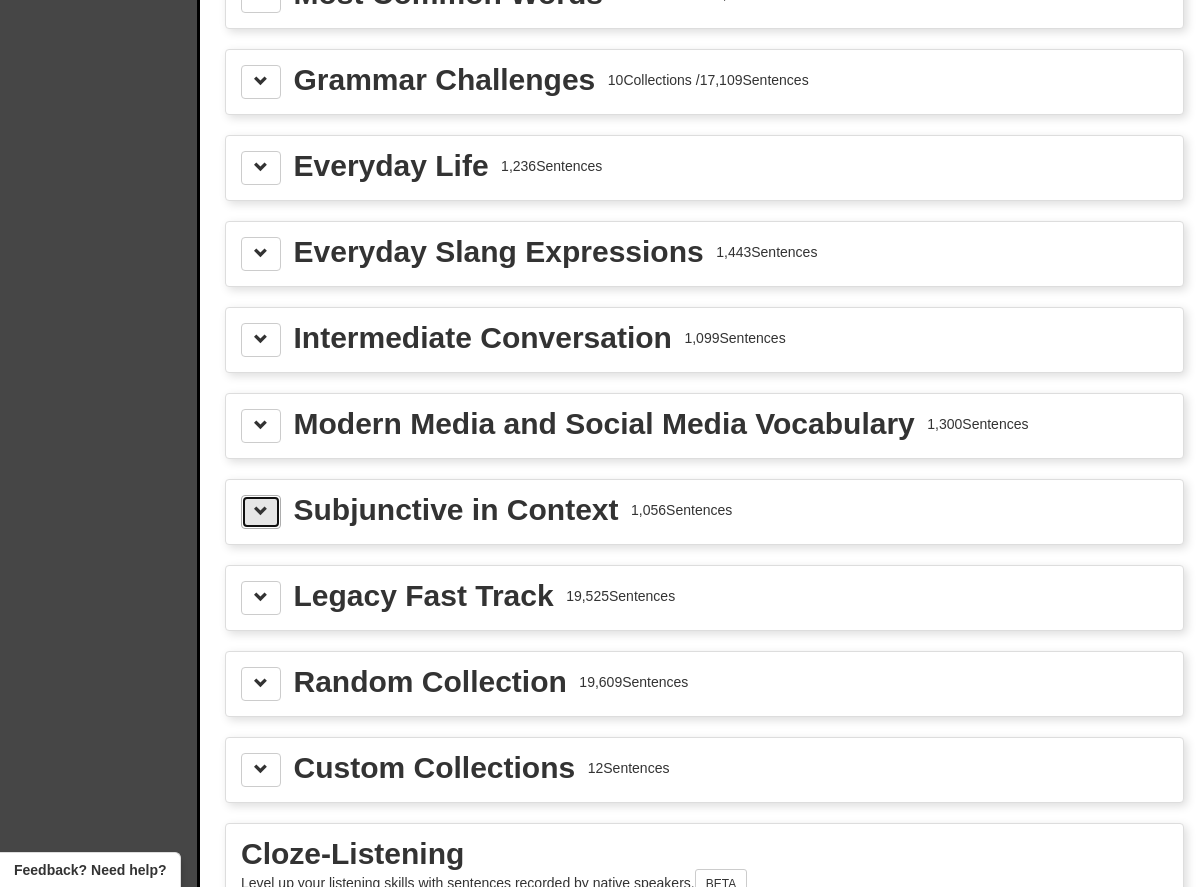 click at bounding box center (261, 511) 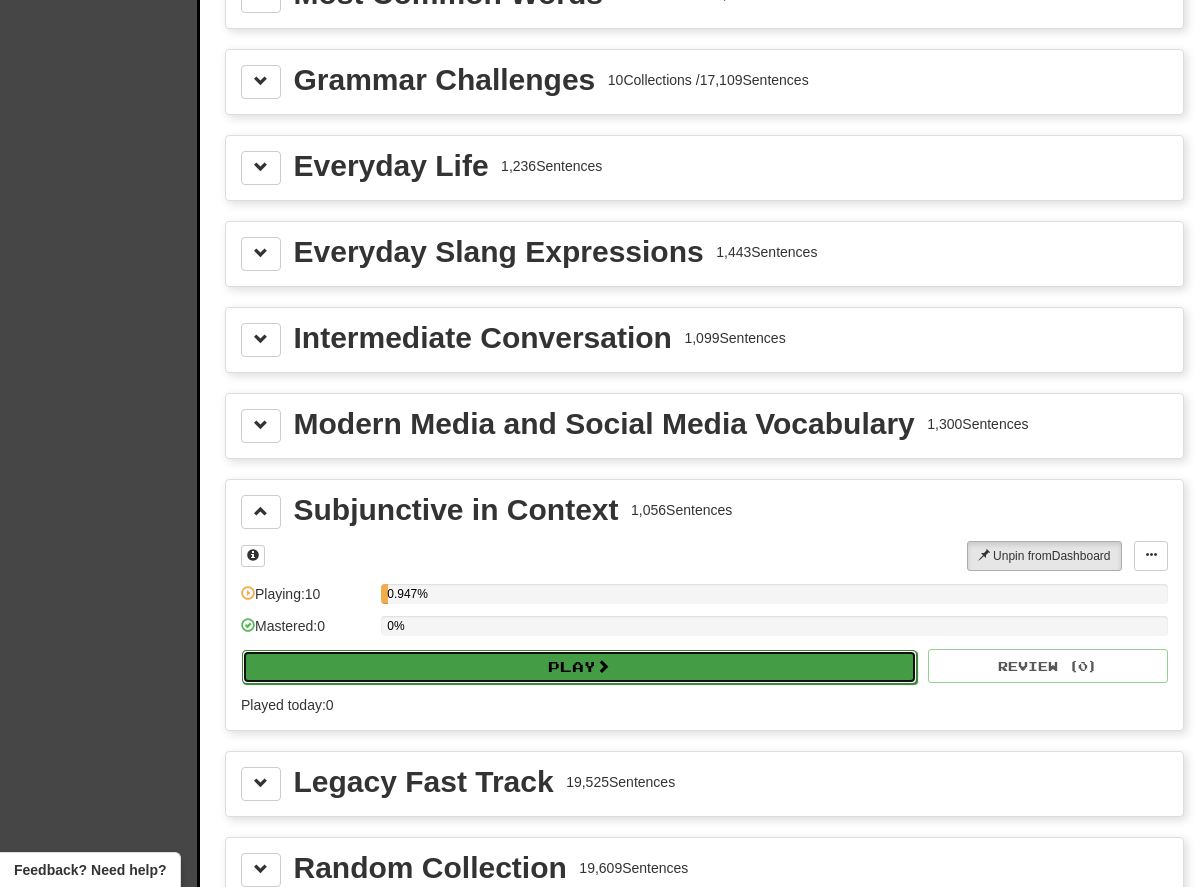 click on "Play" at bounding box center [579, 667] 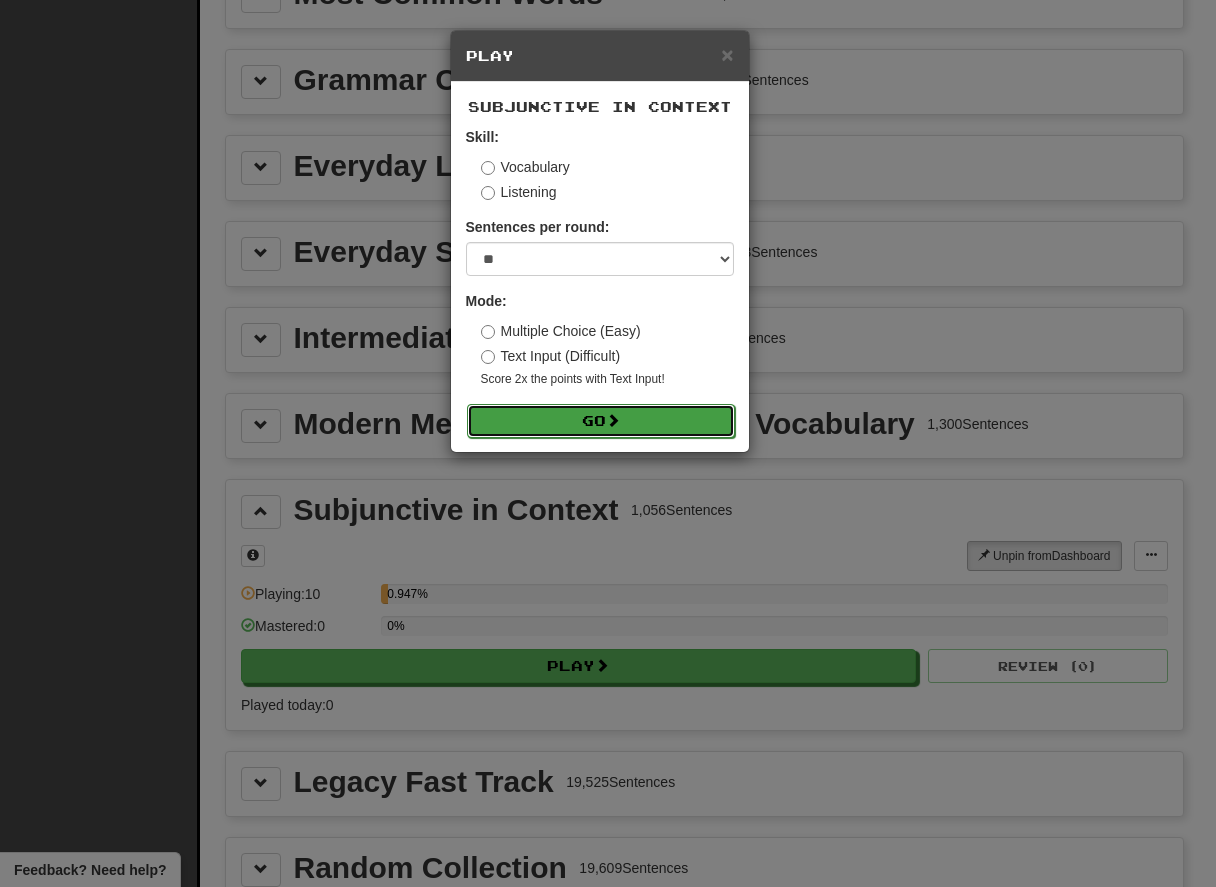 click on "Go" at bounding box center (601, 421) 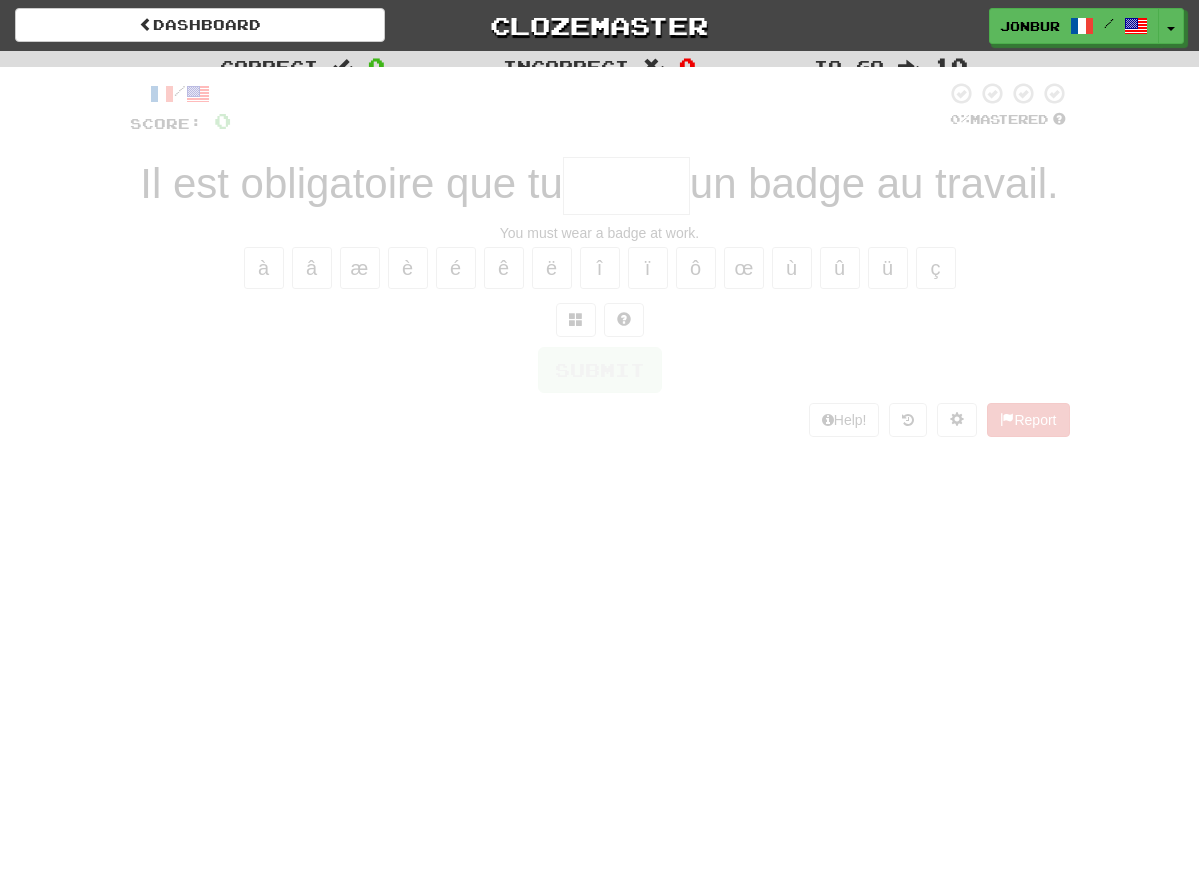 scroll, scrollTop: 0, scrollLeft: 0, axis: both 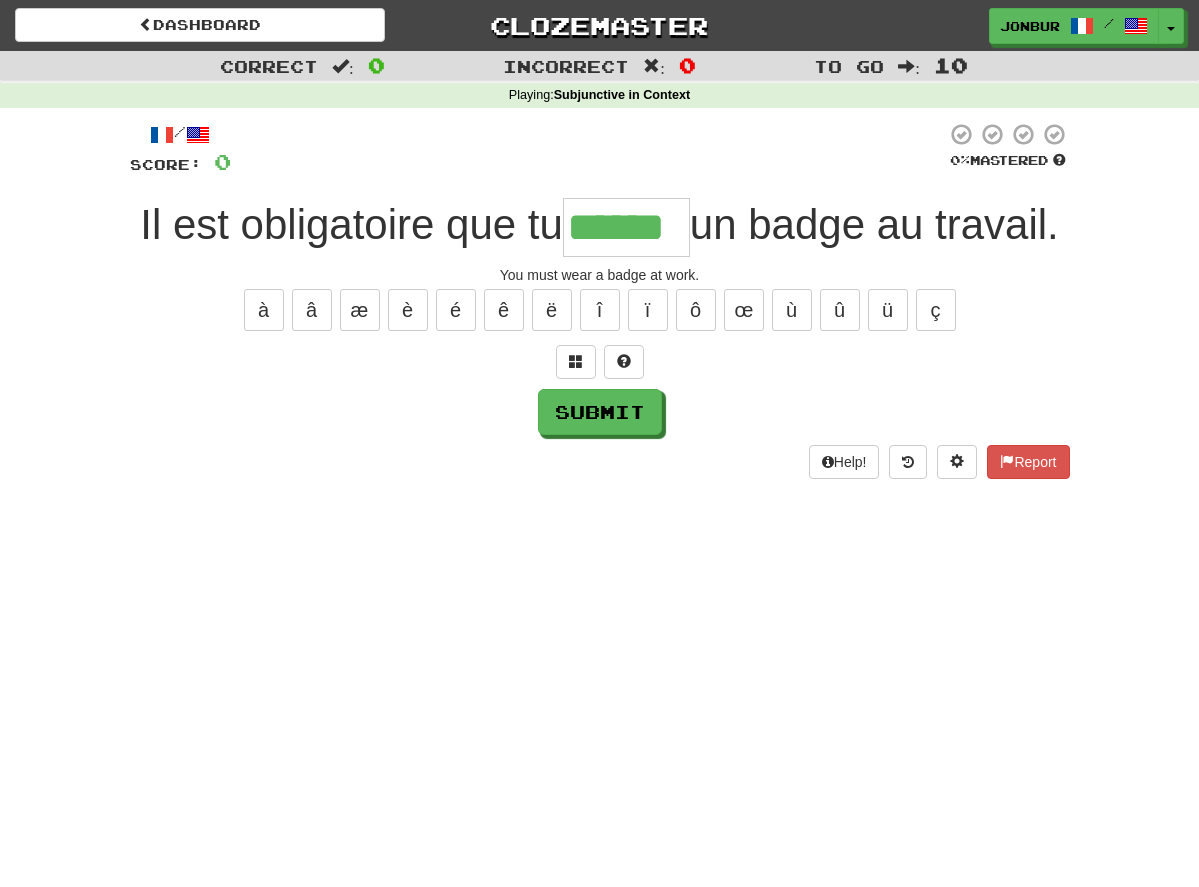 type on "******" 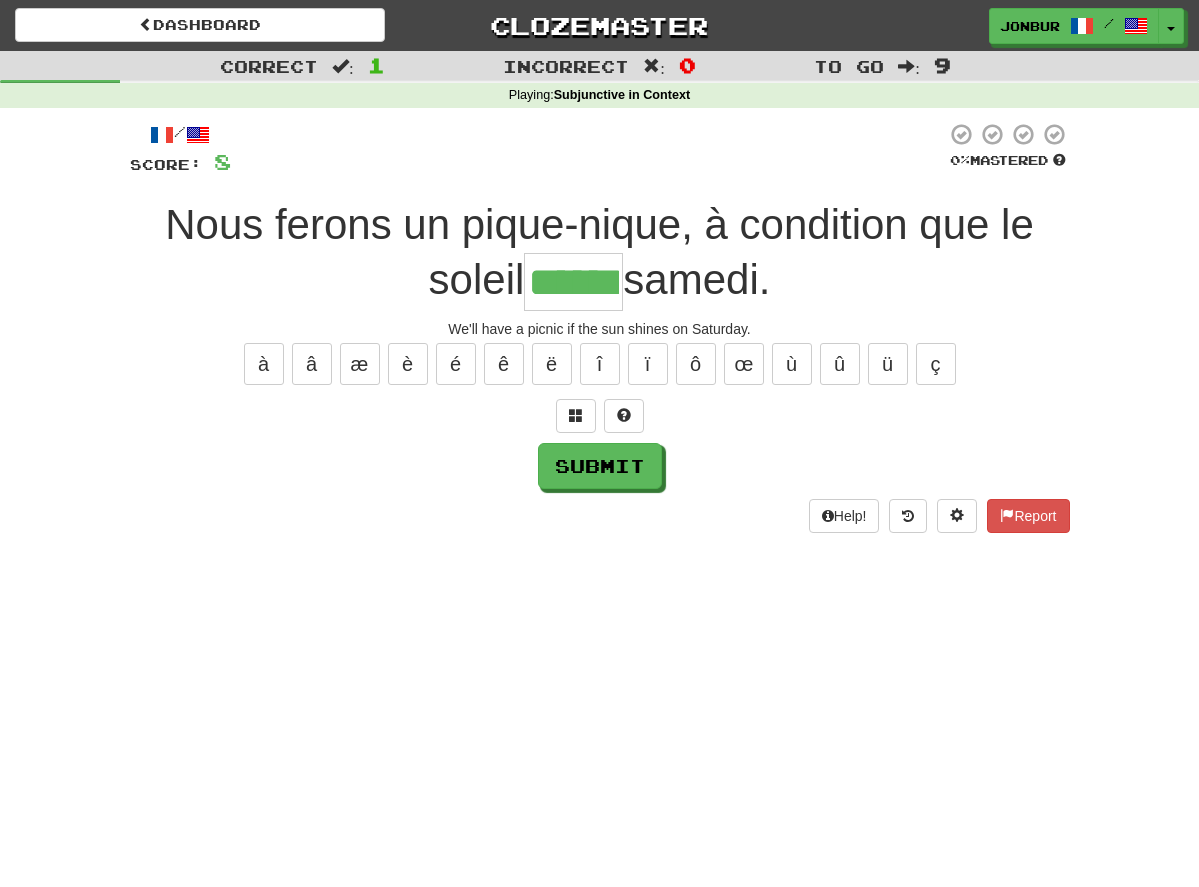 type on "******" 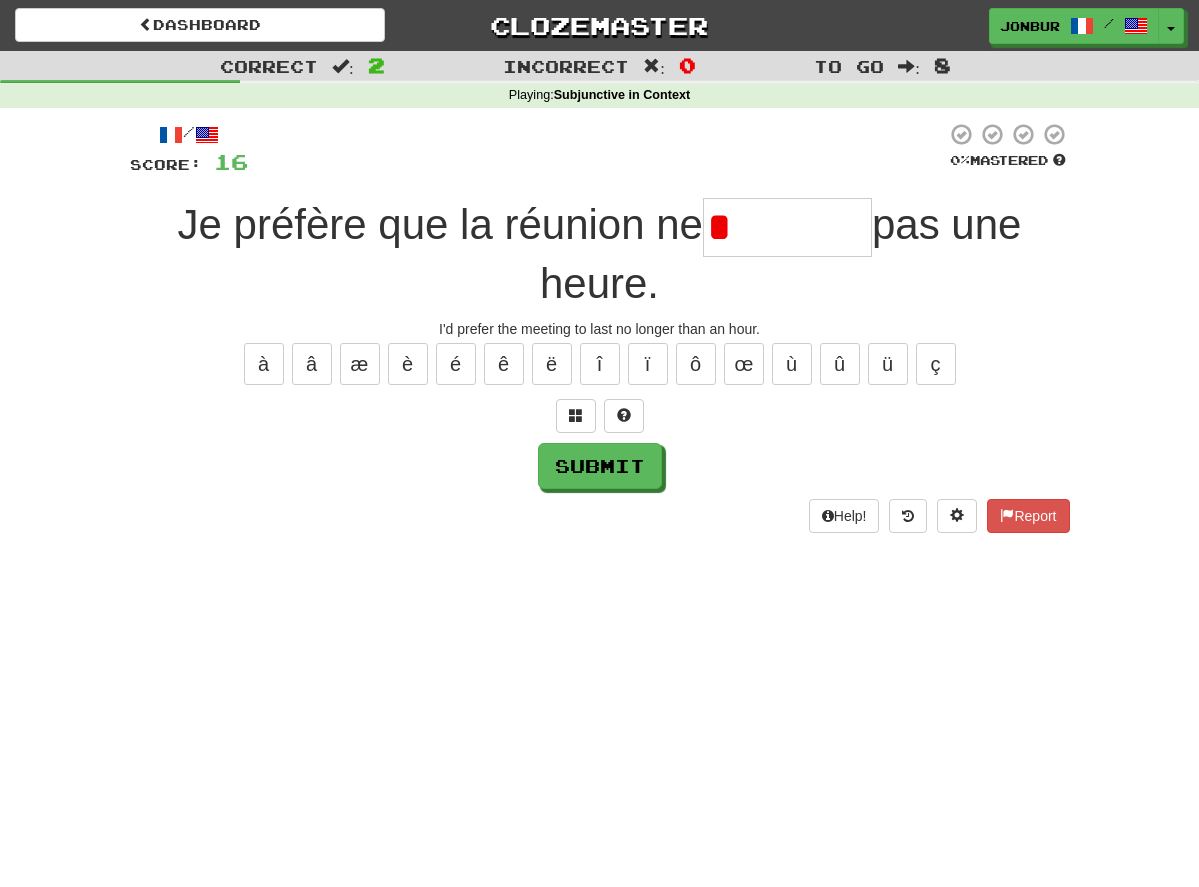 type on "*" 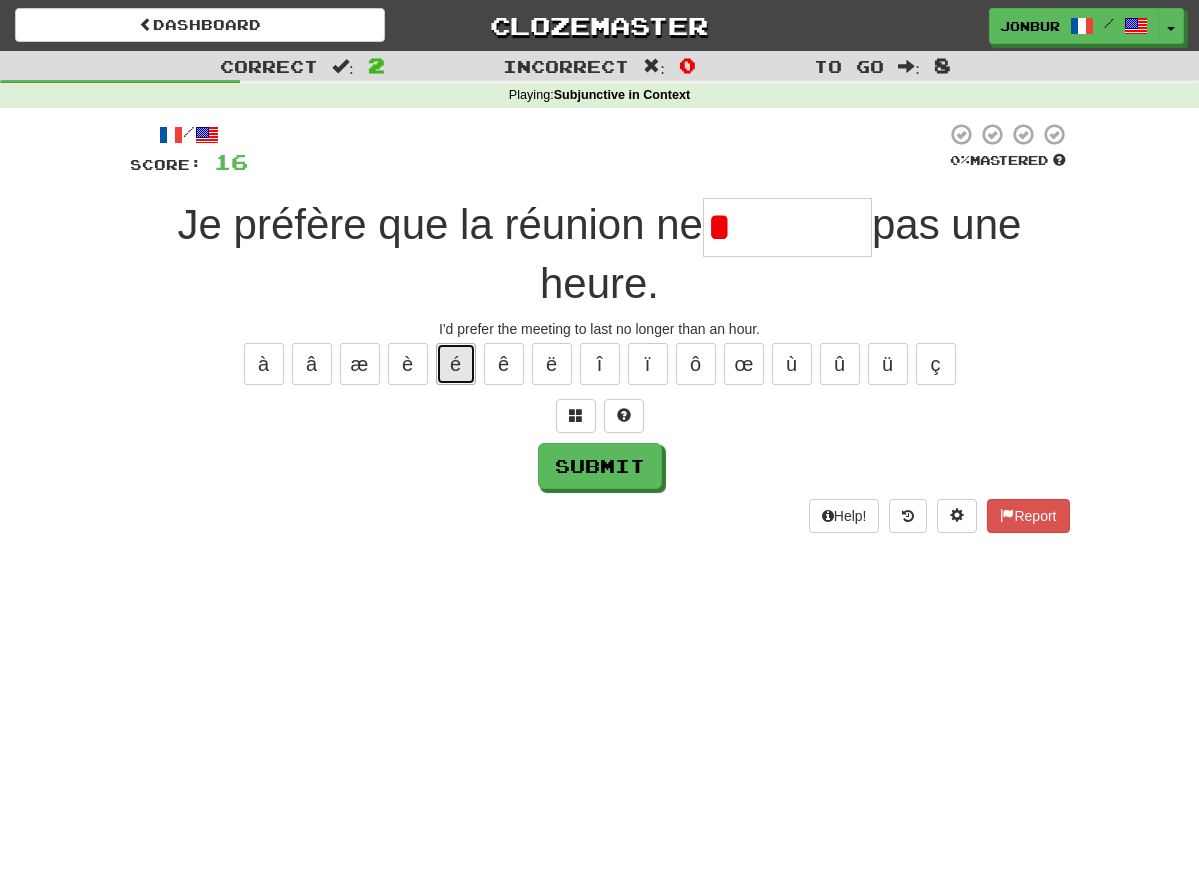 click on "é" at bounding box center (456, 364) 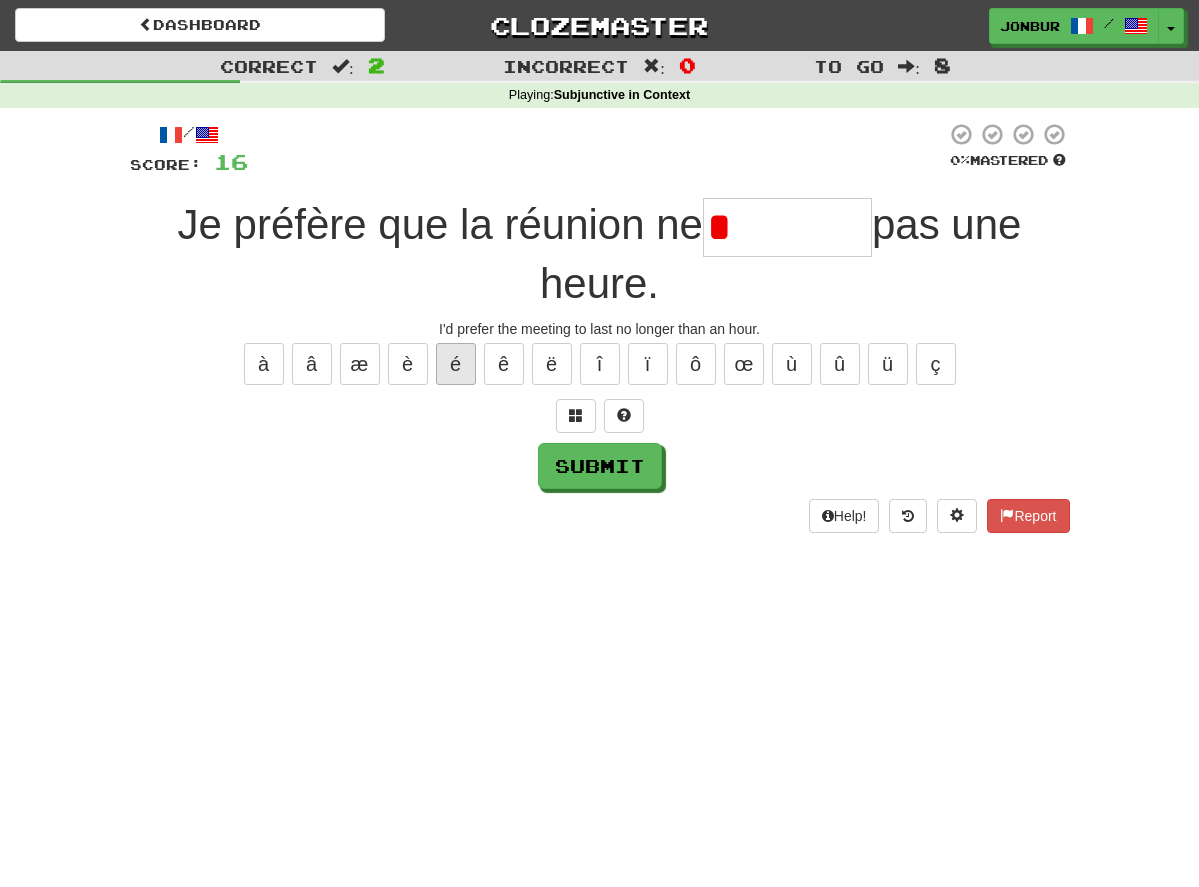type on "*" 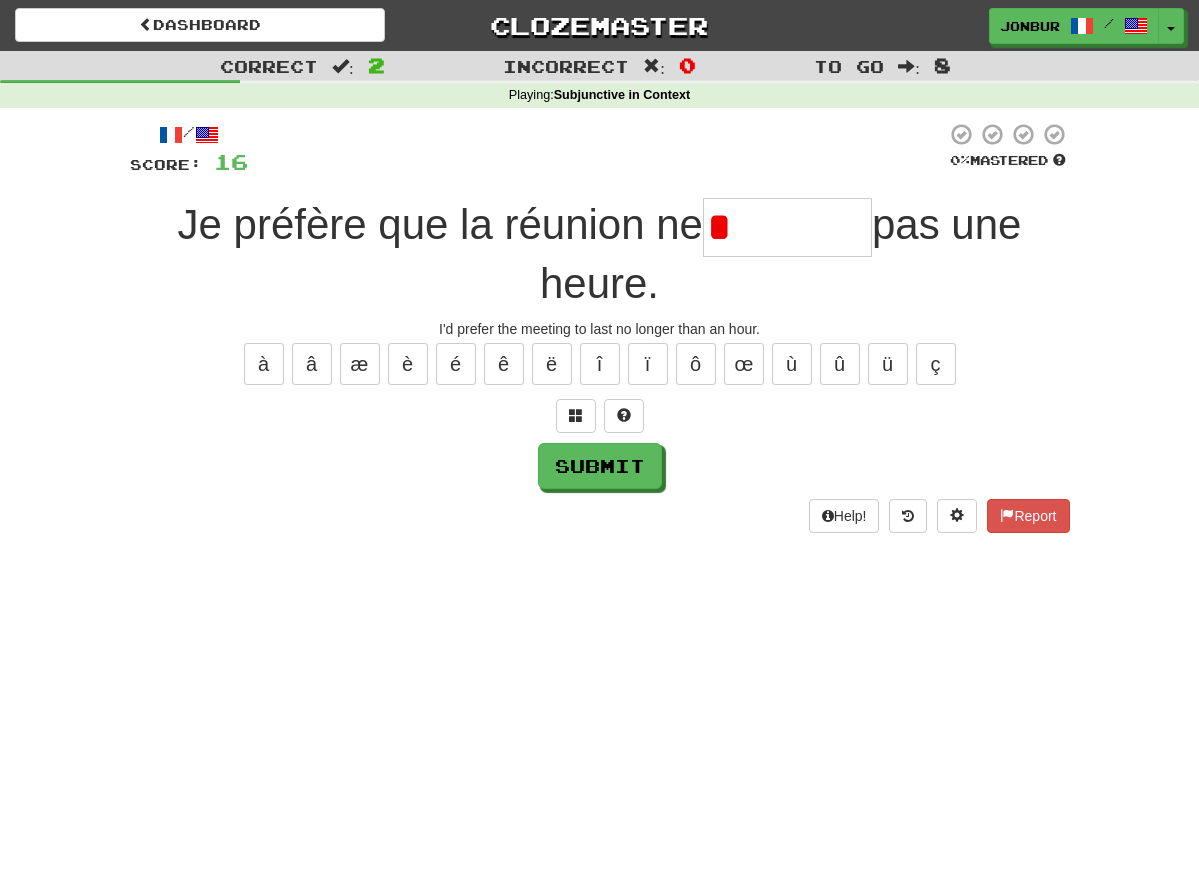 type on "*" 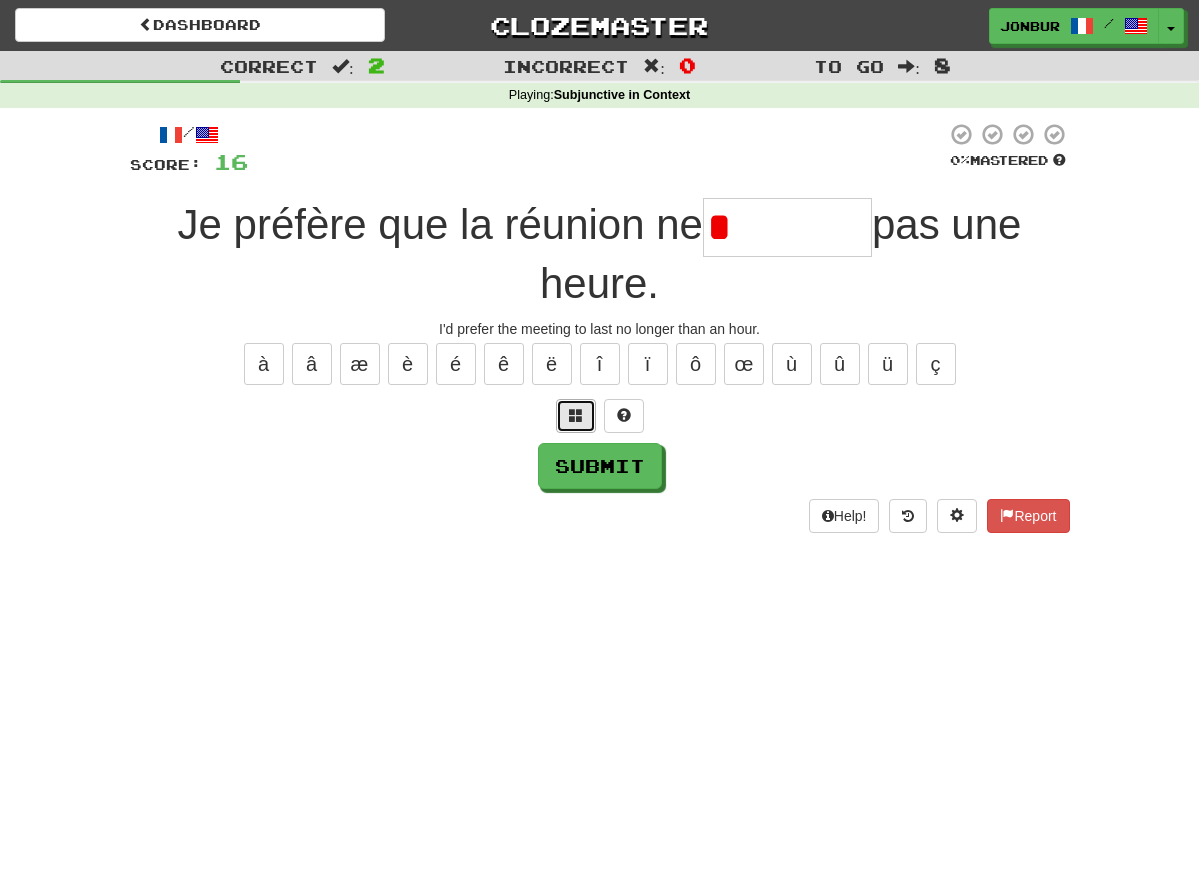 click at bounding box center [576, 415] 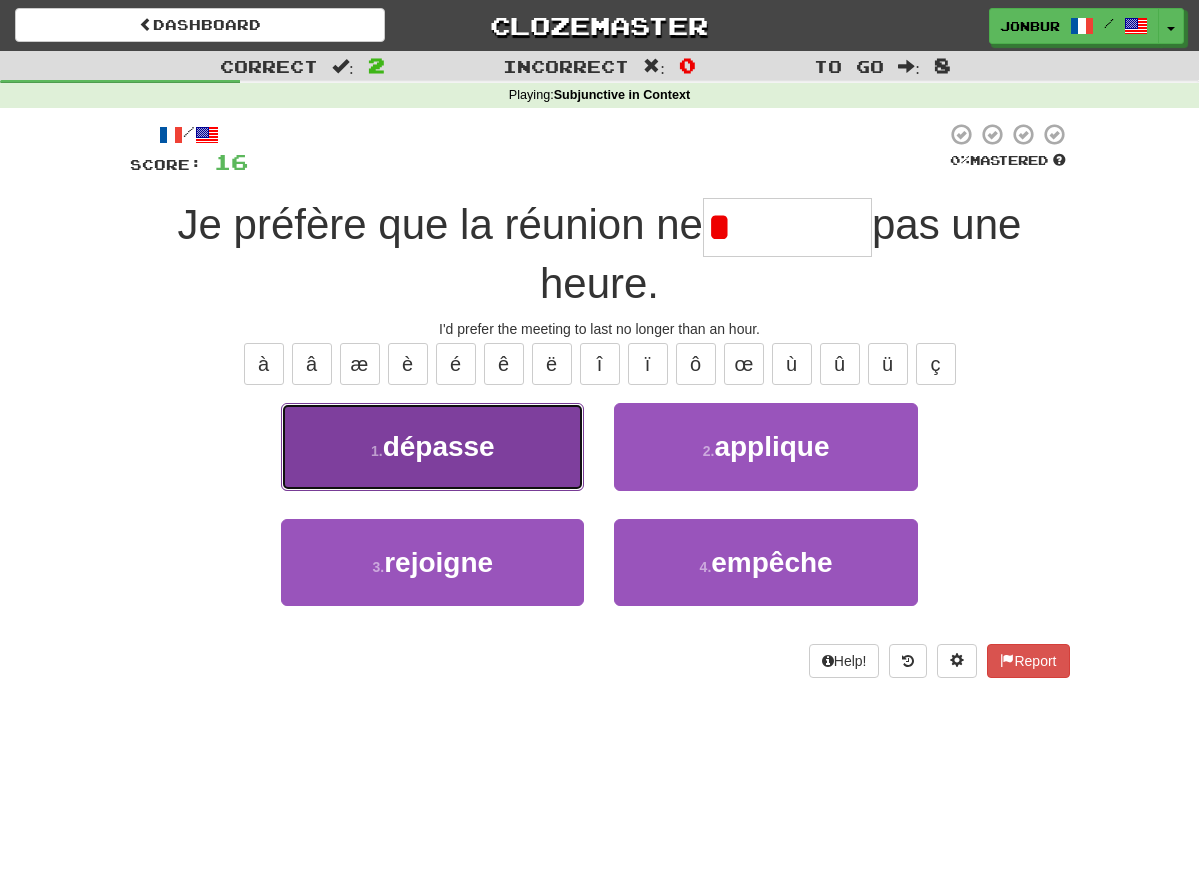click on "1 .  dépasse" at bounding box center (432, 446) 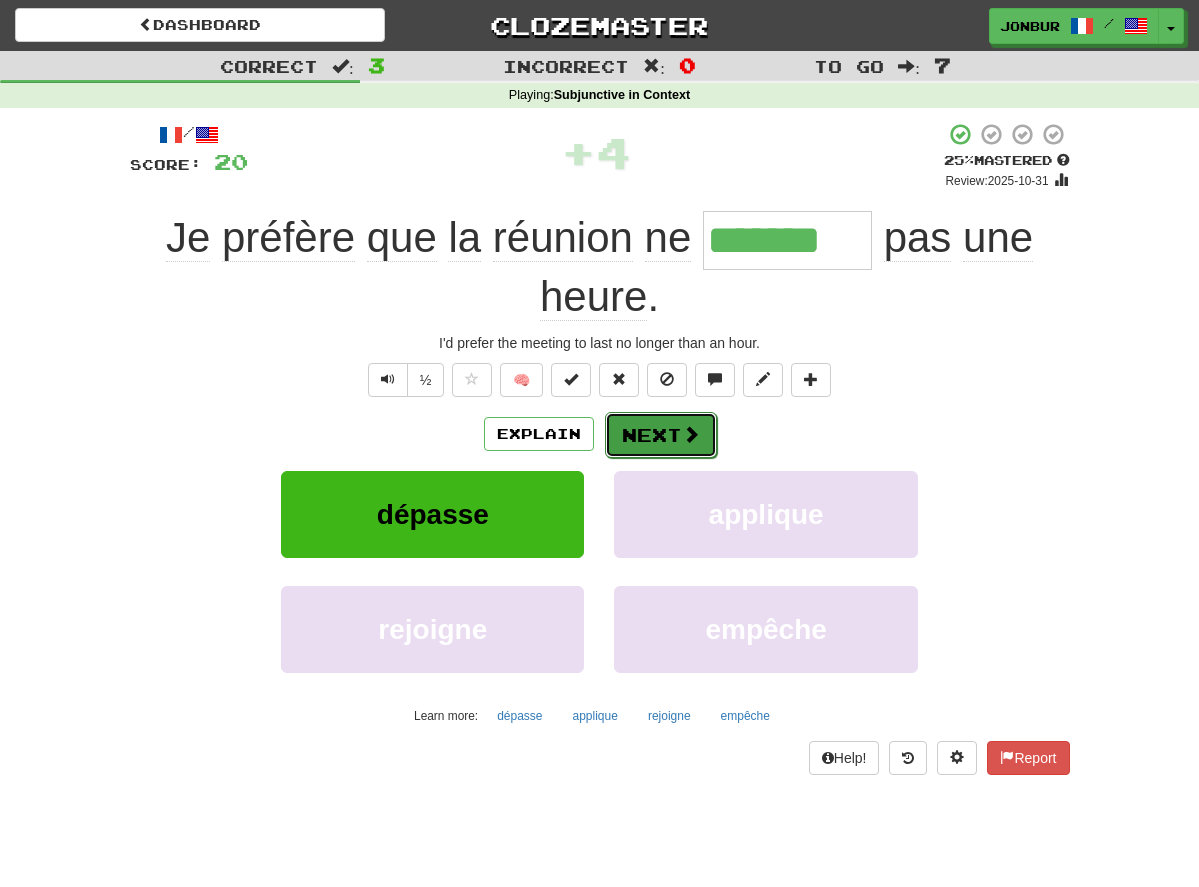 click on "Next" at bounding box center (661, 435) 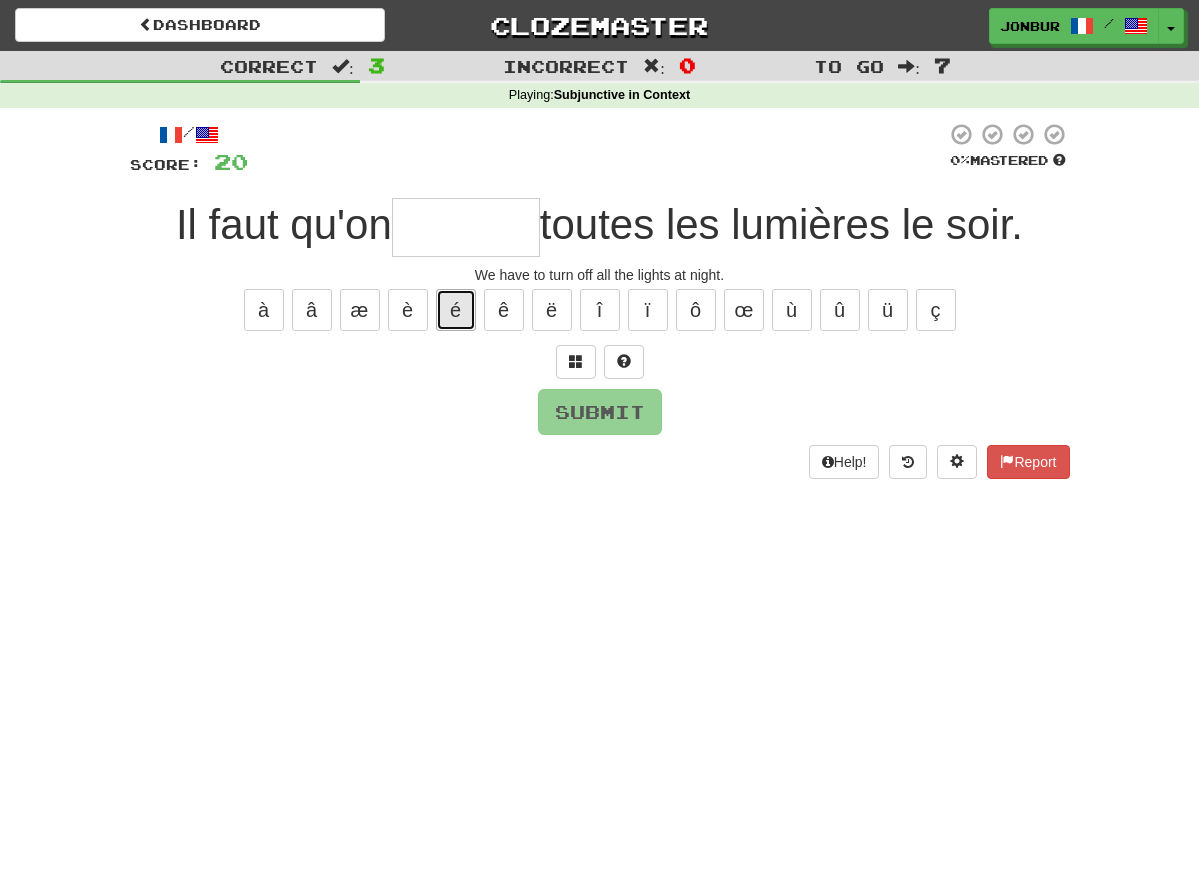 click on "é" at bounding box center (456, 310) 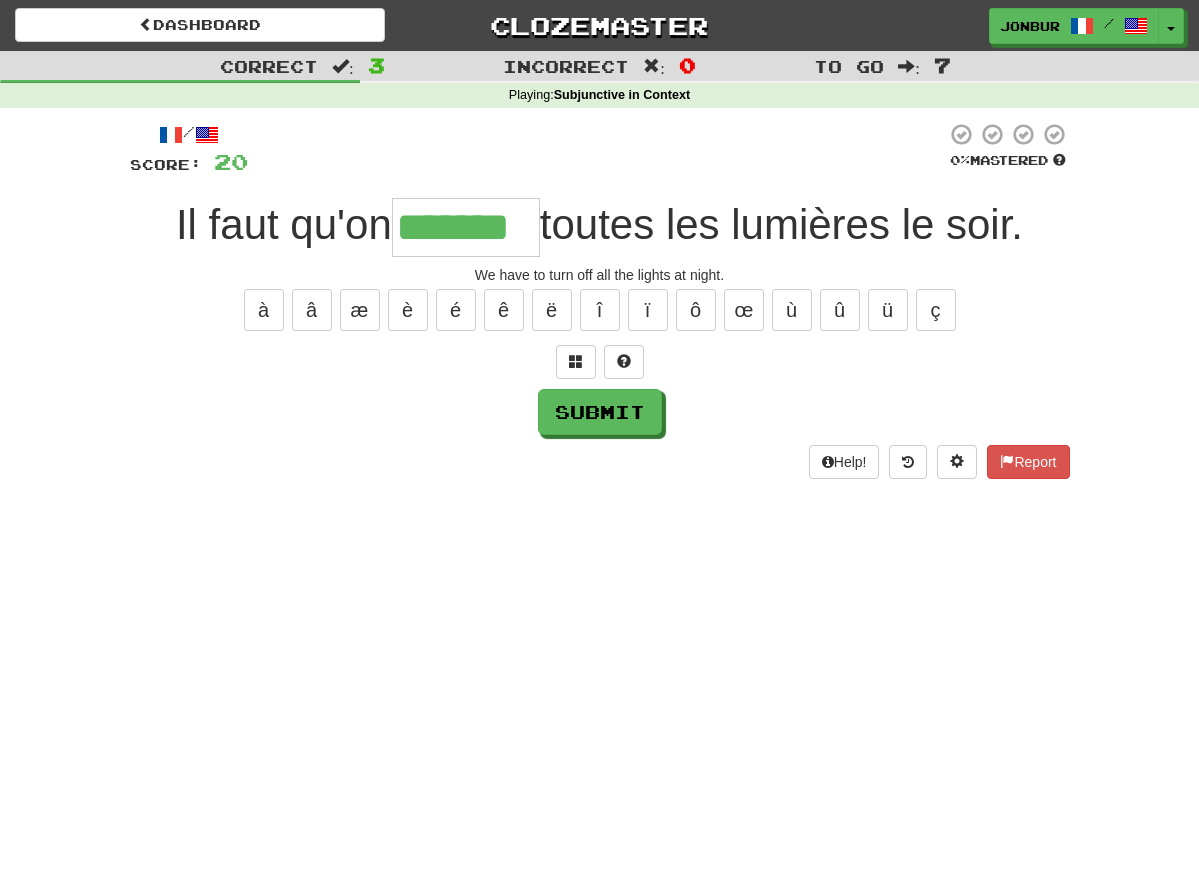 type on "*******" 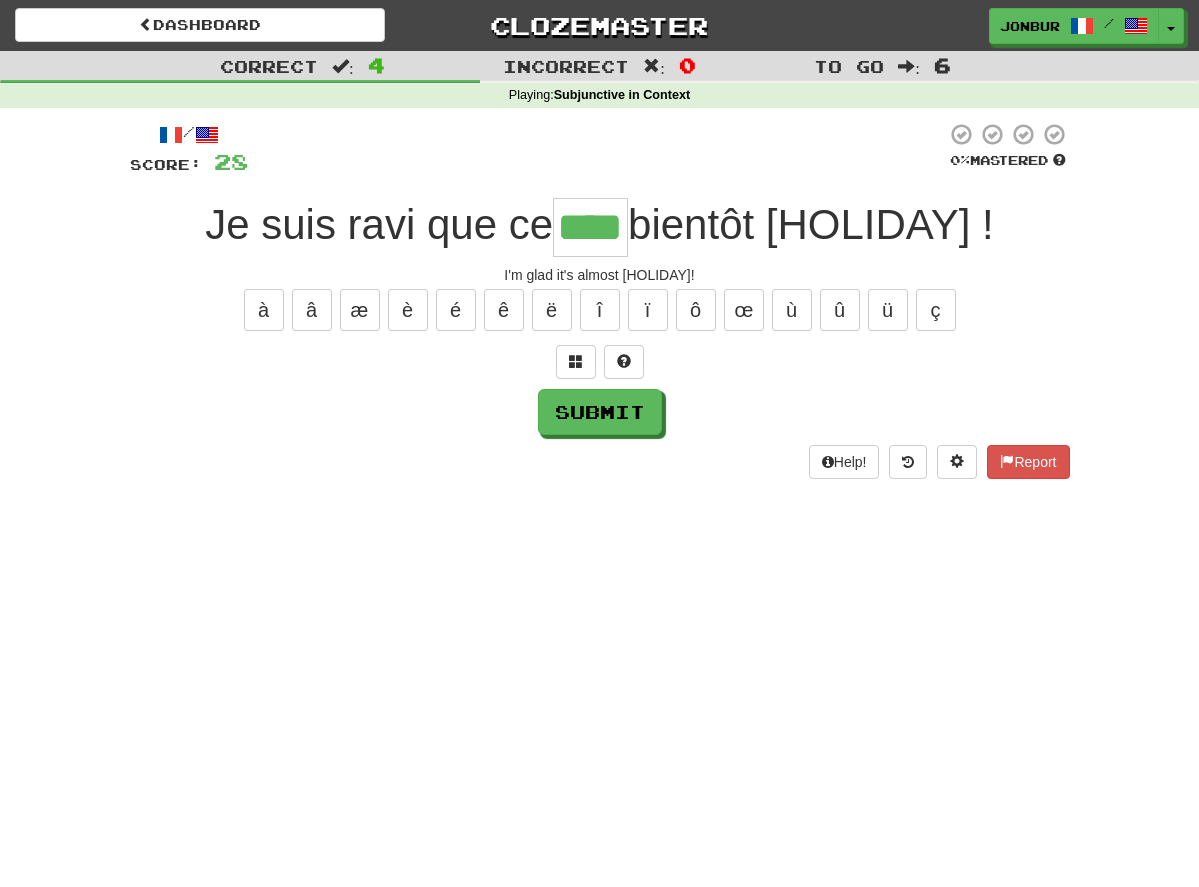 type on "****" 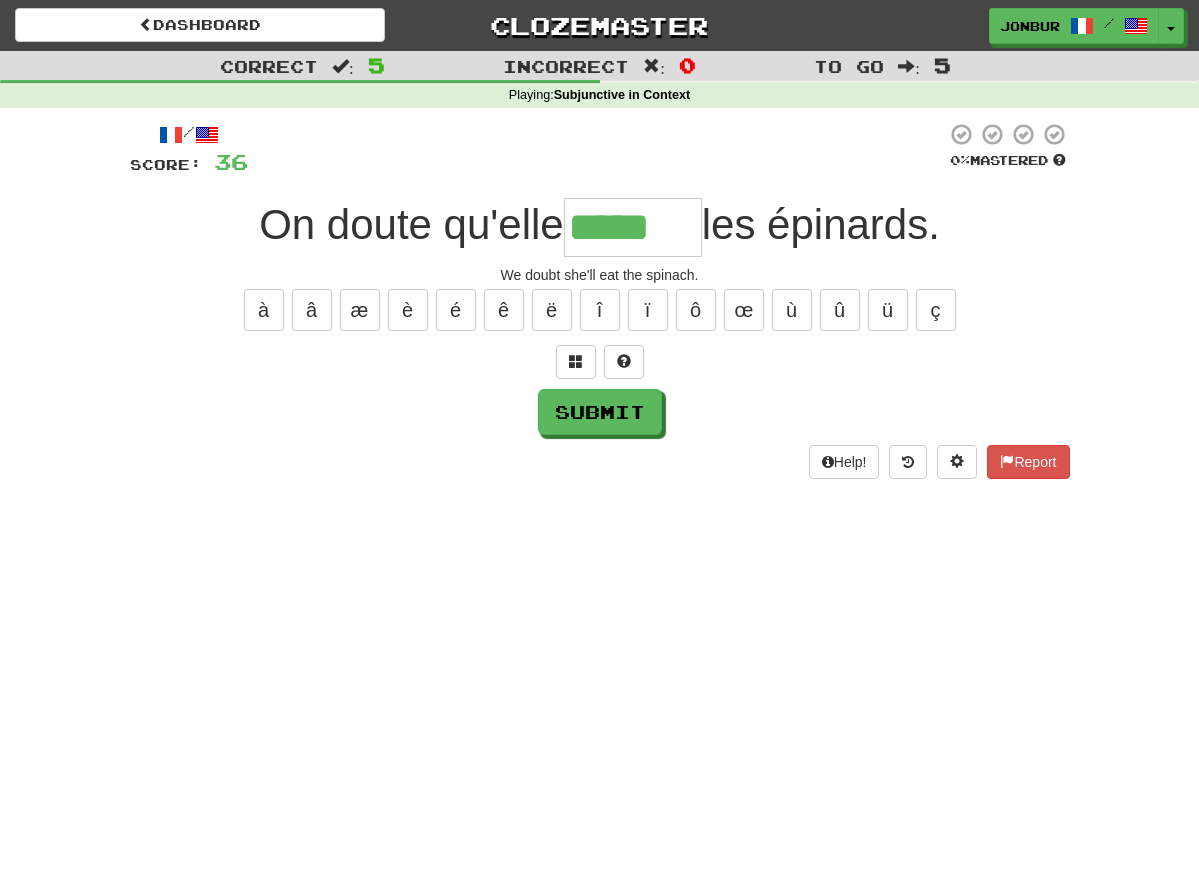 type on "*****" 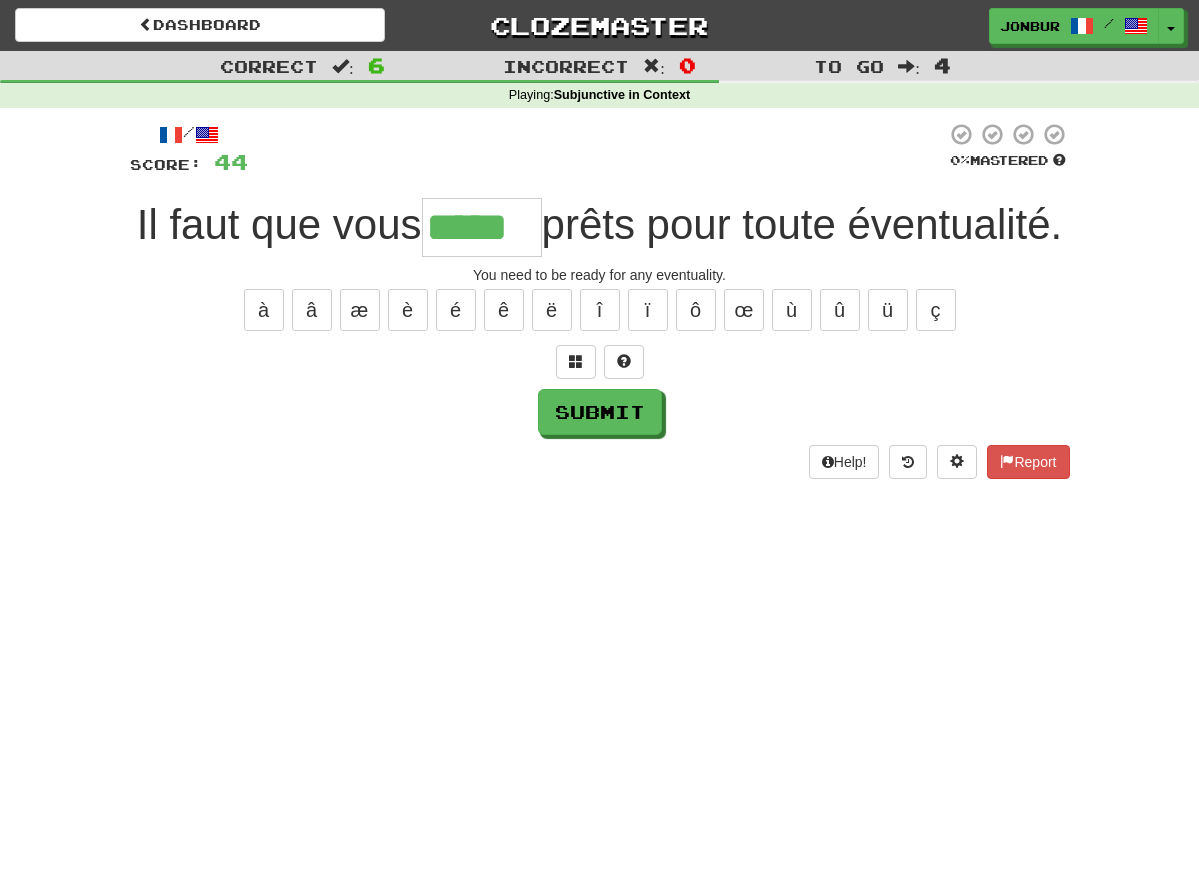 type on "*****" 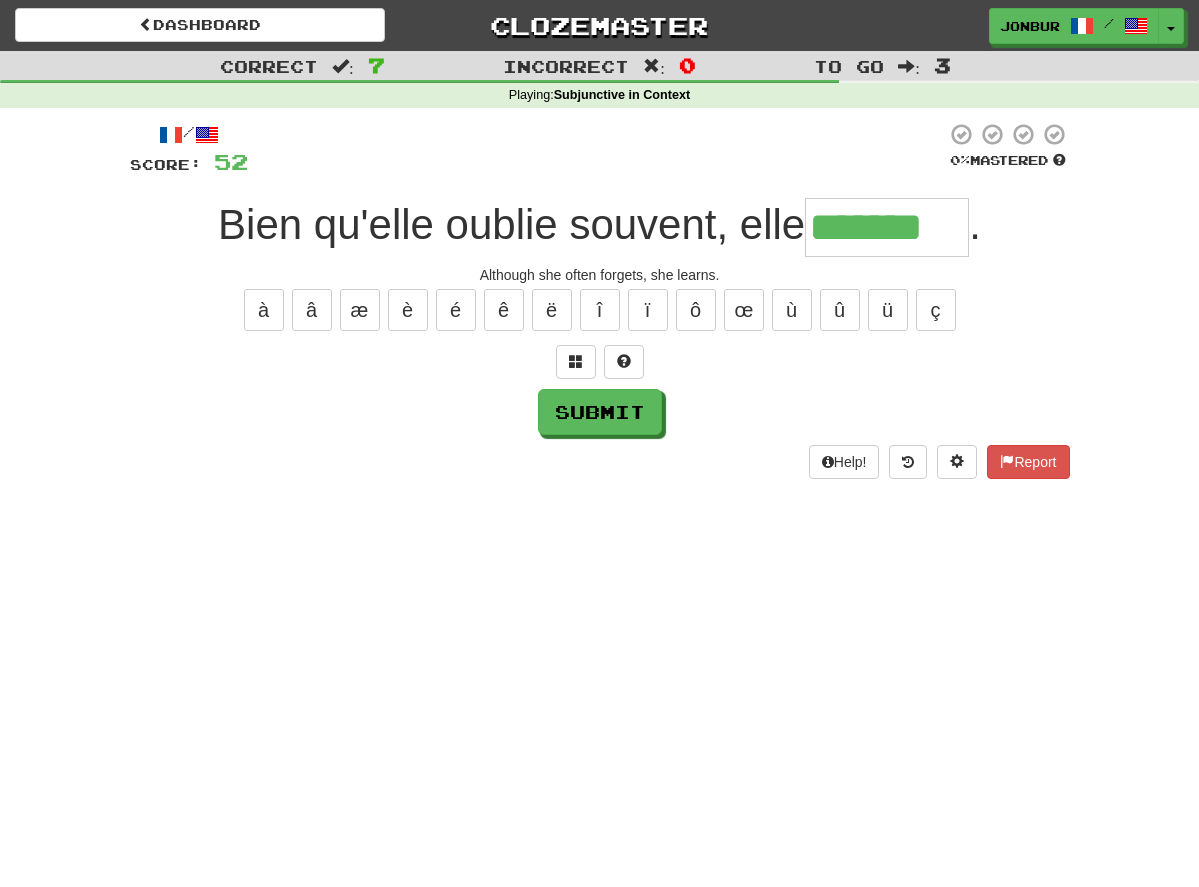 type on "*******" 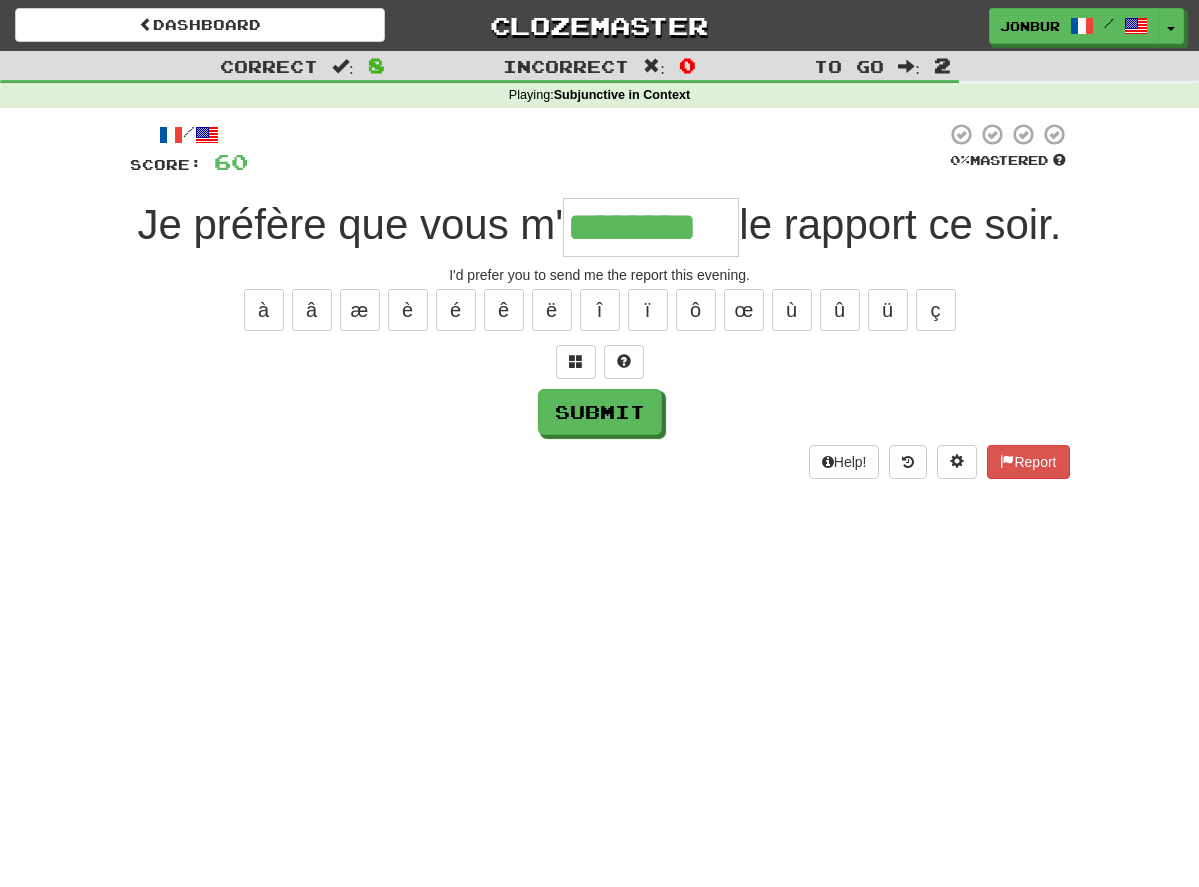 type on "********" 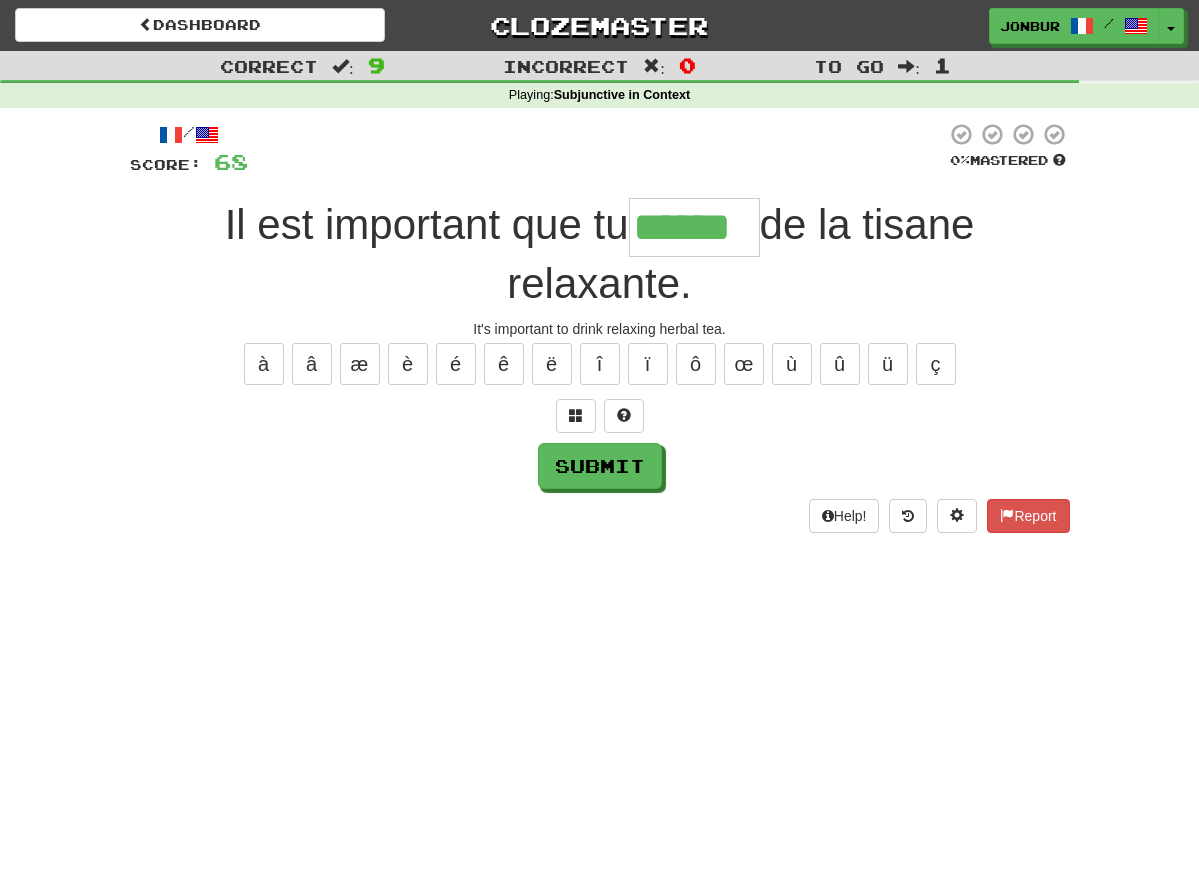 type on "******" 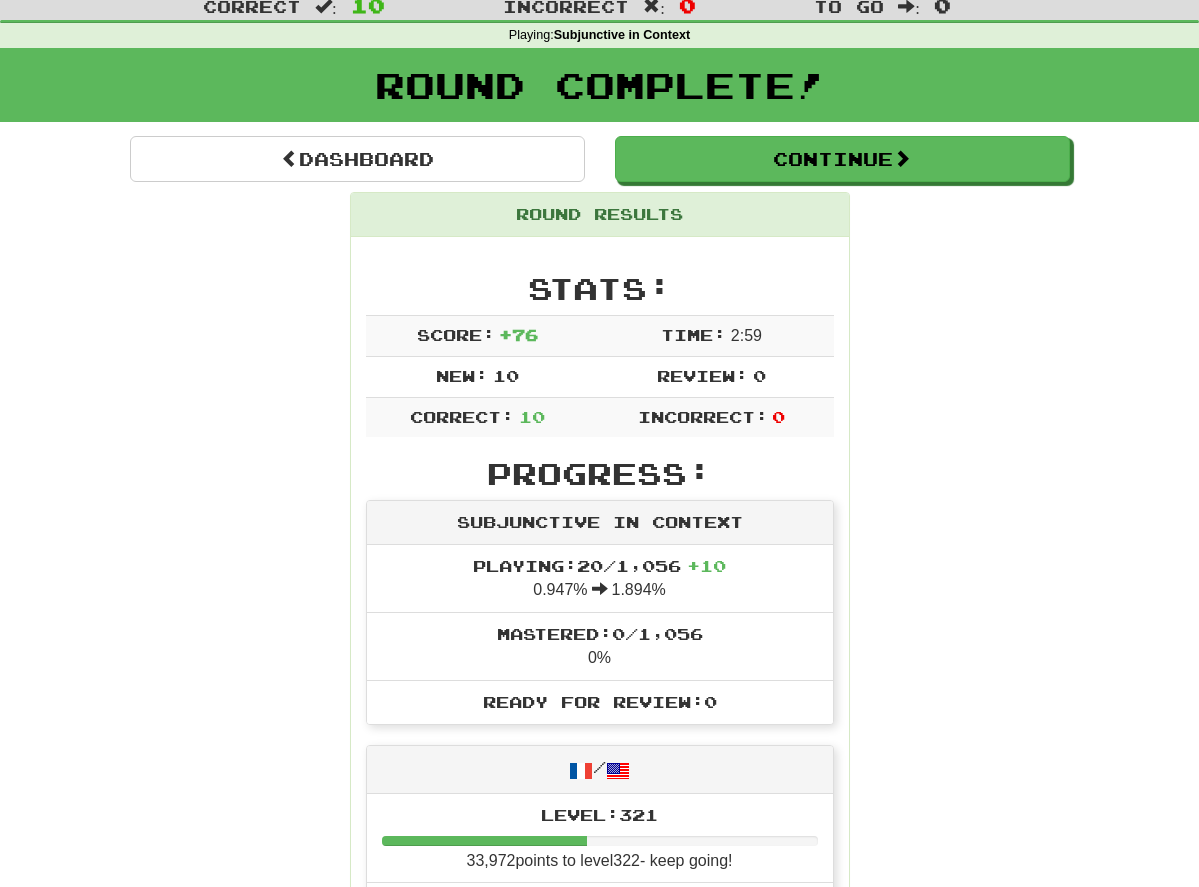 scroll, scrollTop: 0, scrollLeft: 0, axis: both 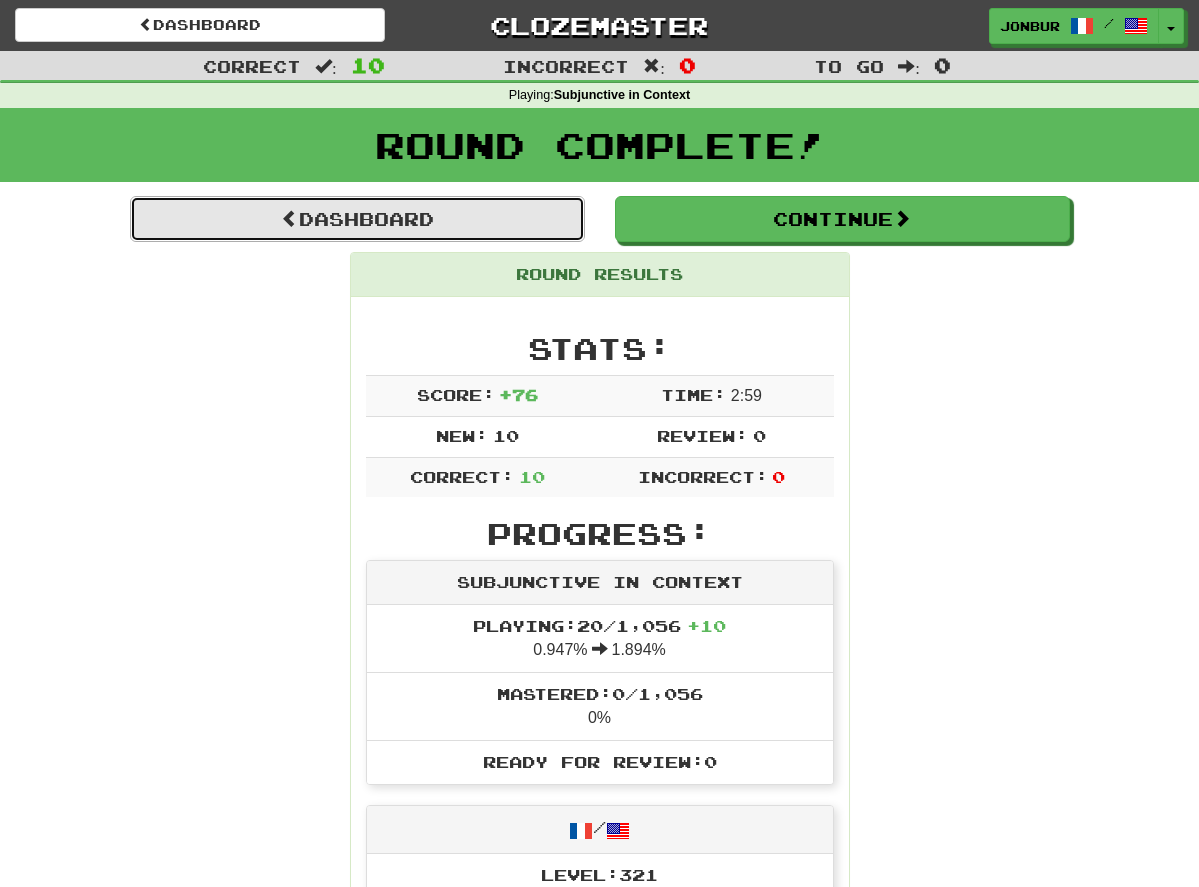 click on "Dashboard" at bounding box center (357, 219) 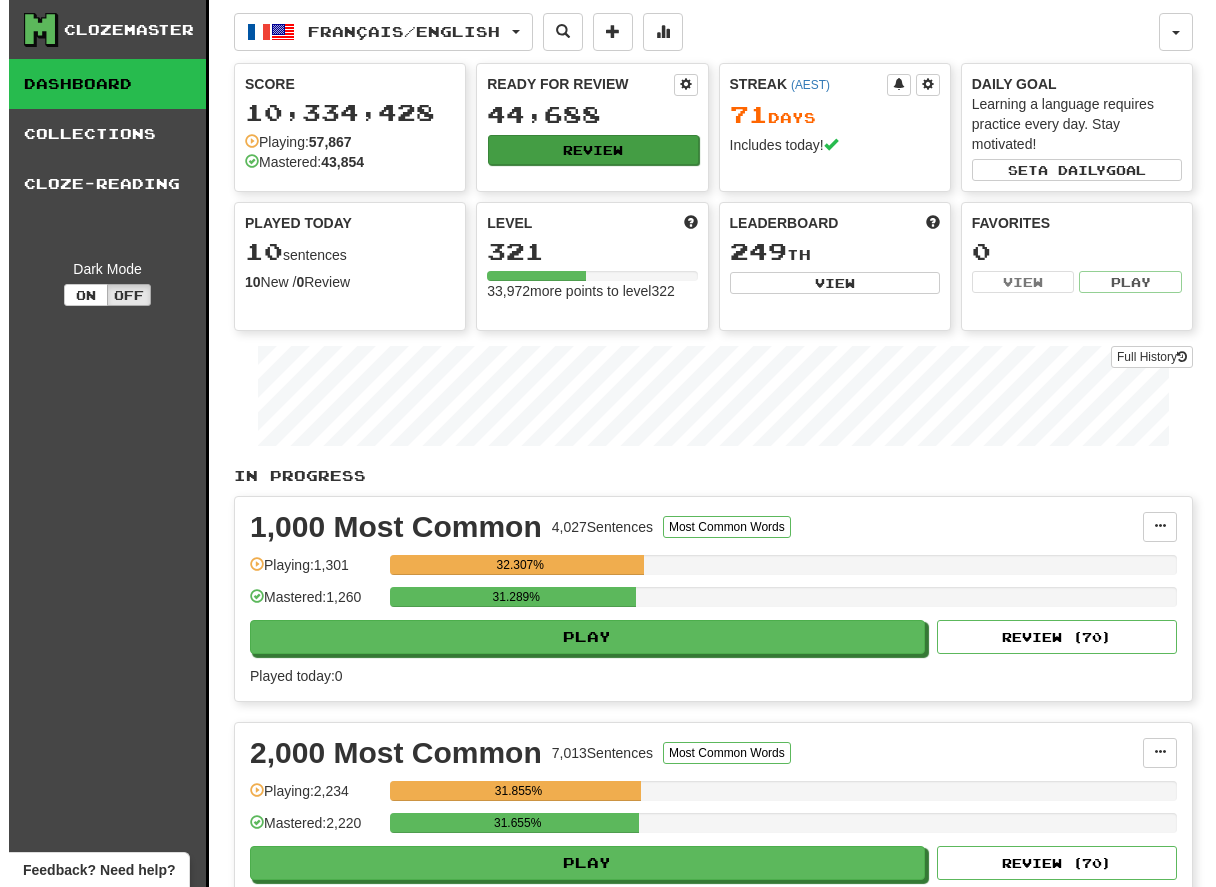 scroll, scrollTop: 0, scrollLeft: 0, axis: both 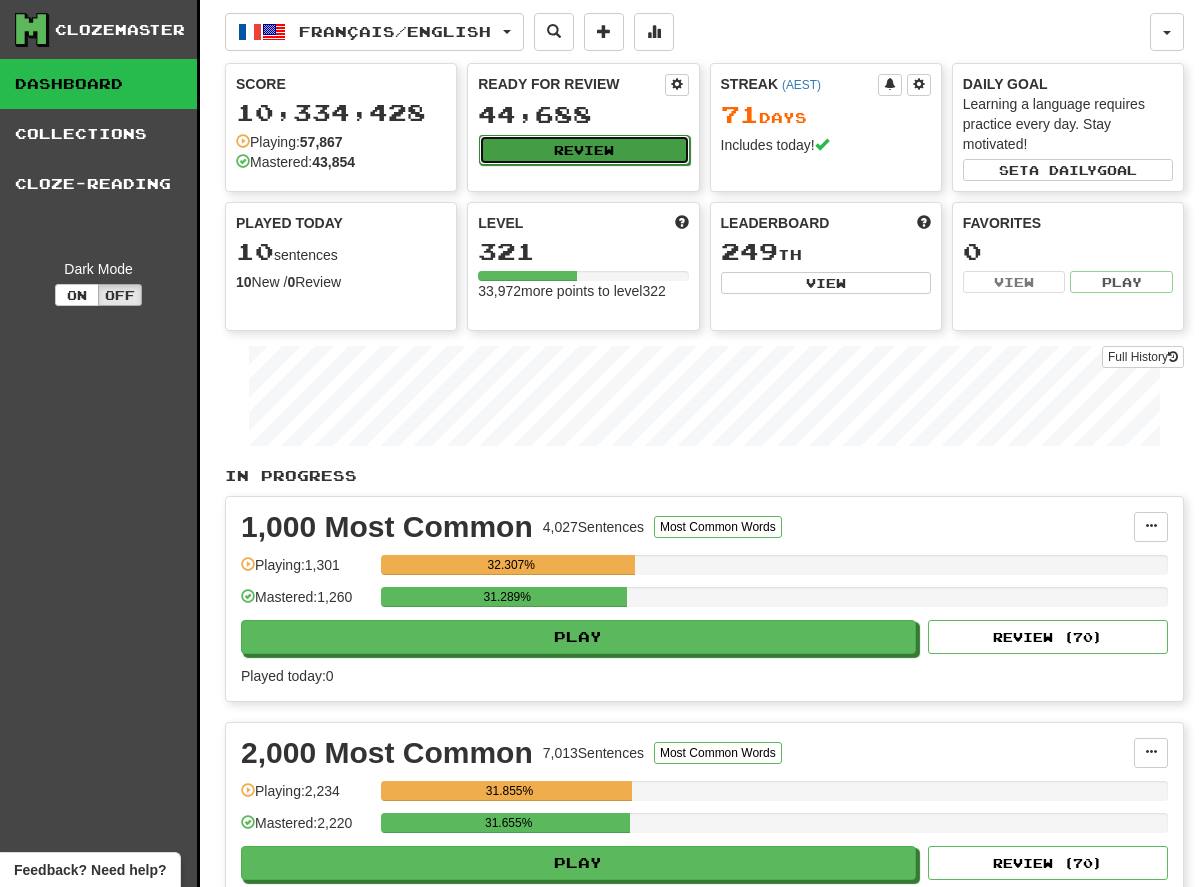 click on "Review" at bounding box center (584, 150) 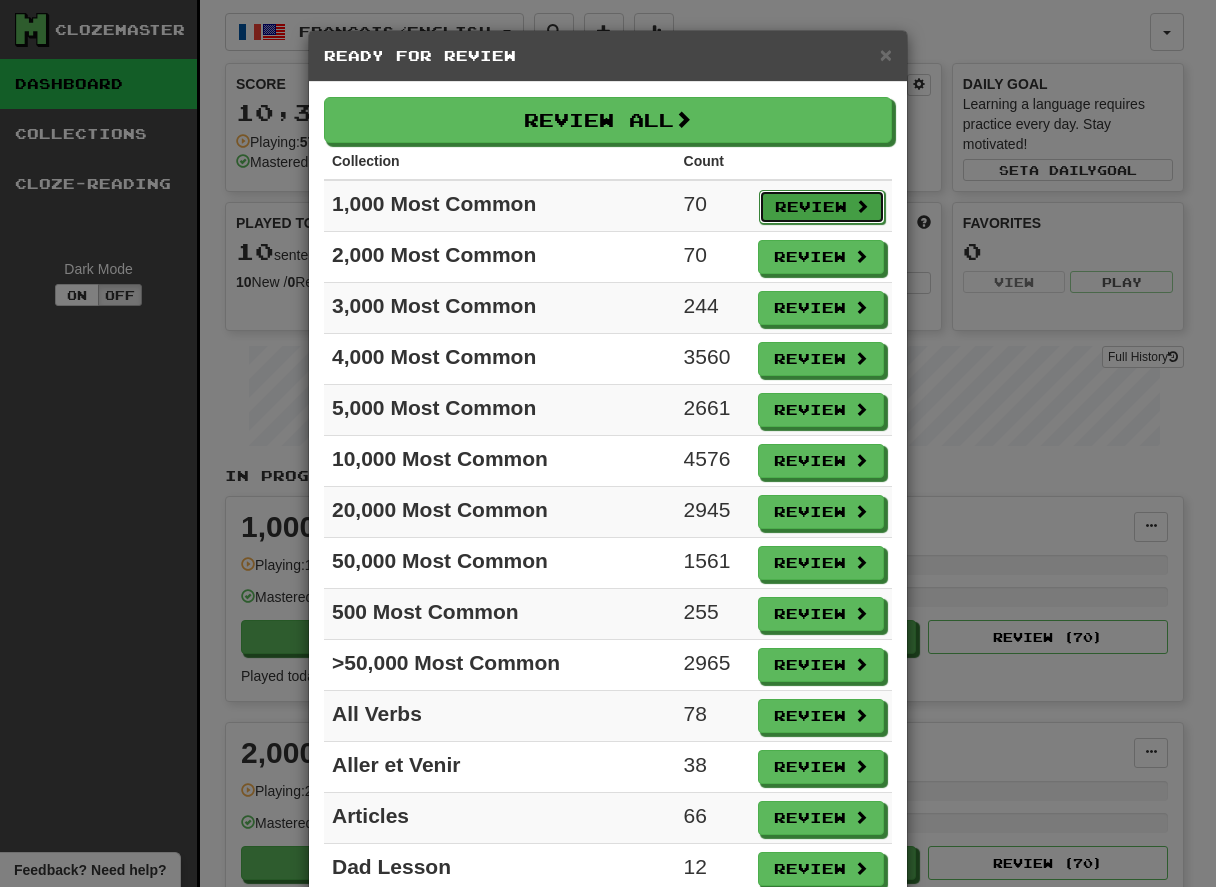 click on "Review" at bounding box center (822, 207) 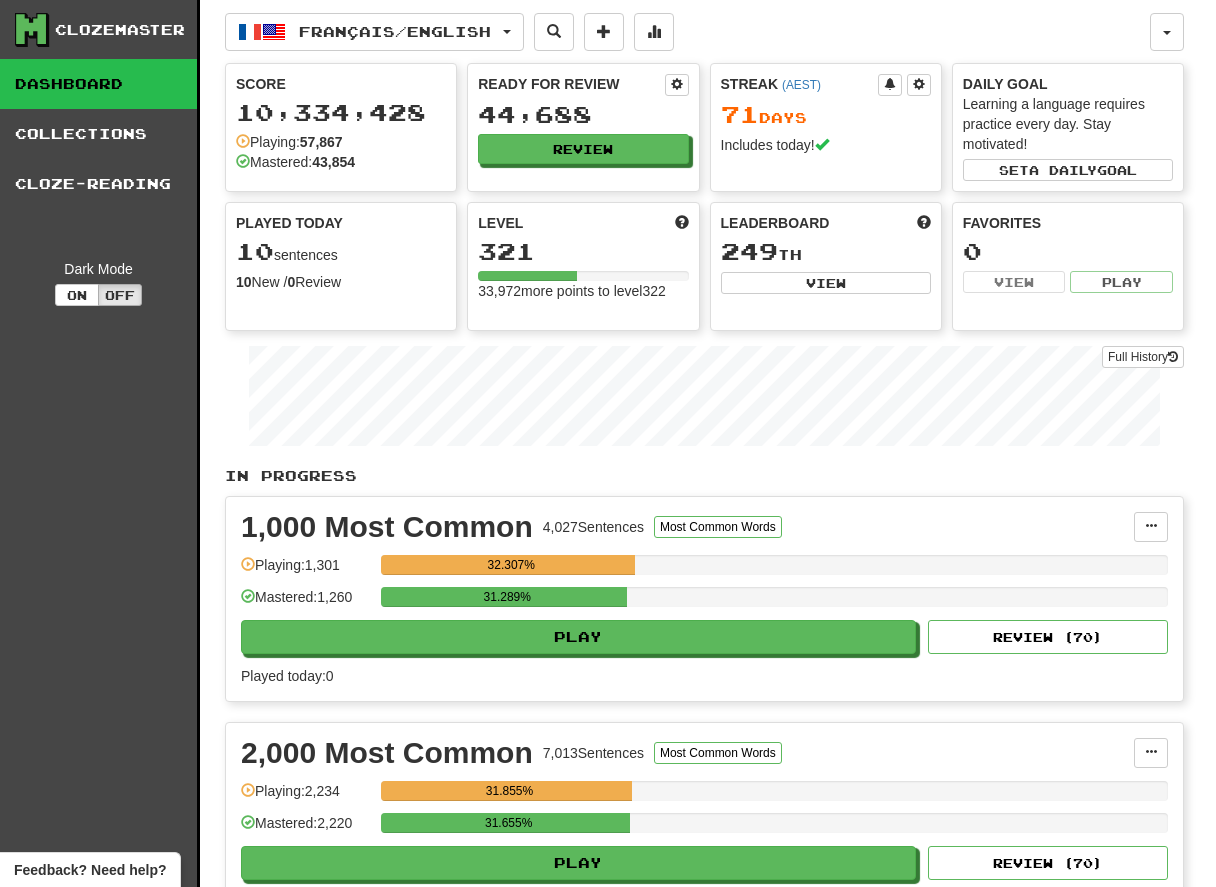 select on "**" 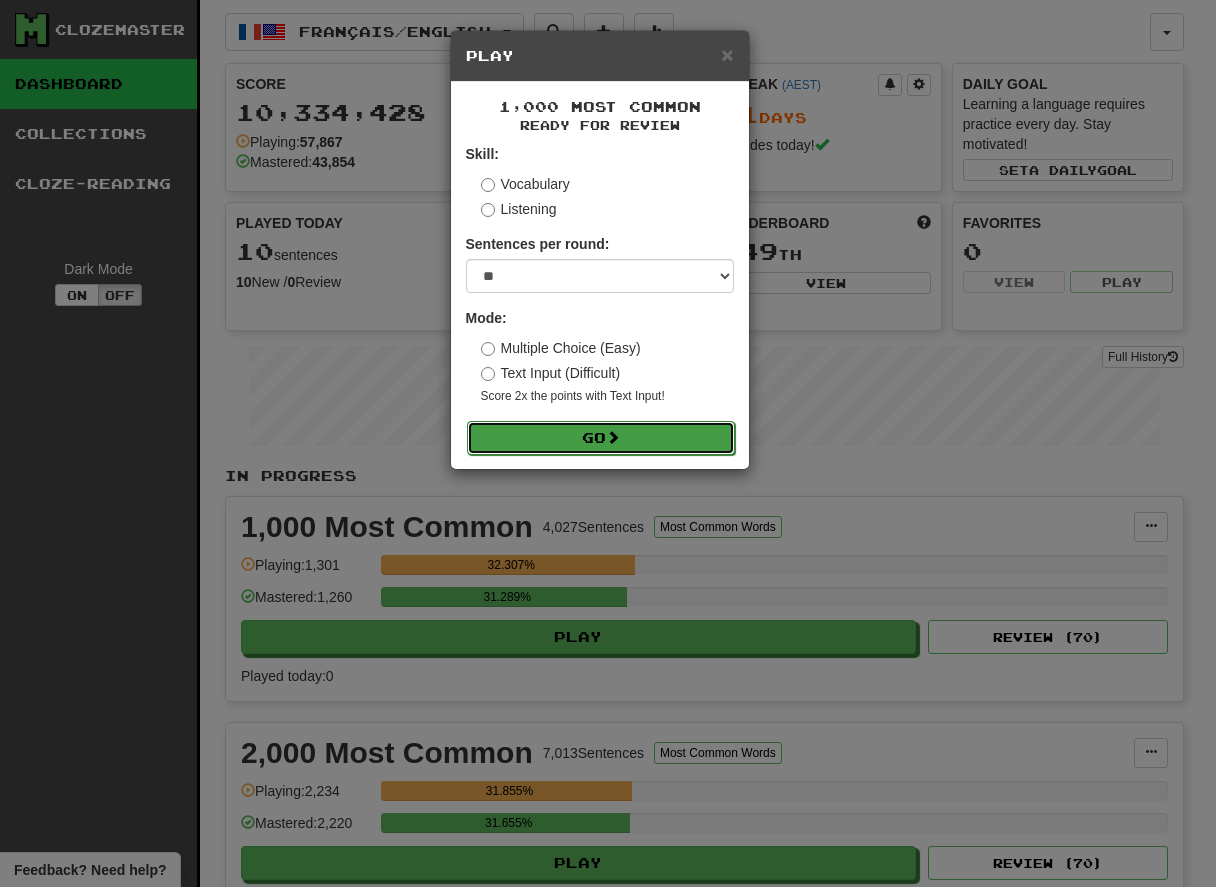 click on "Go" at bounding box center (601, 438) 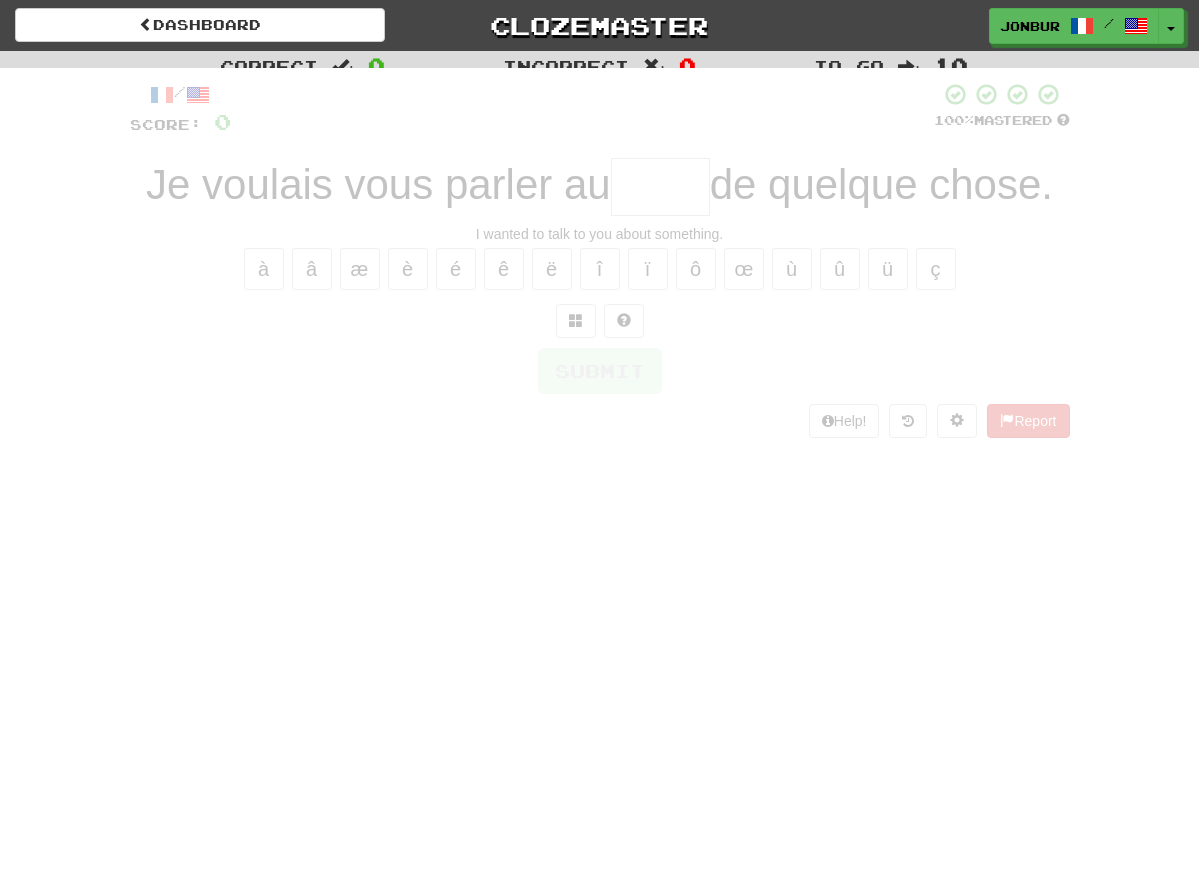 scroll, scrollTop: 0, scrollLeft: 0, axis: both 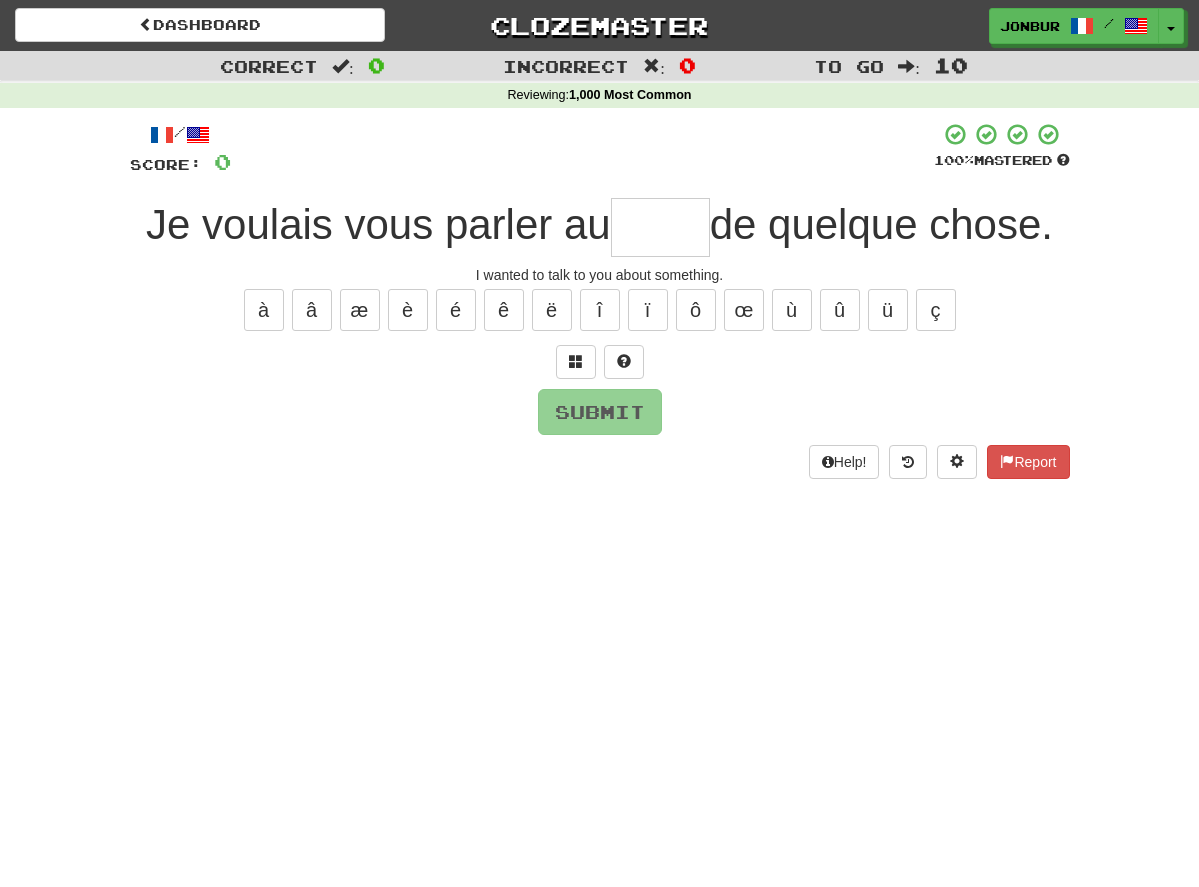 type on "*" 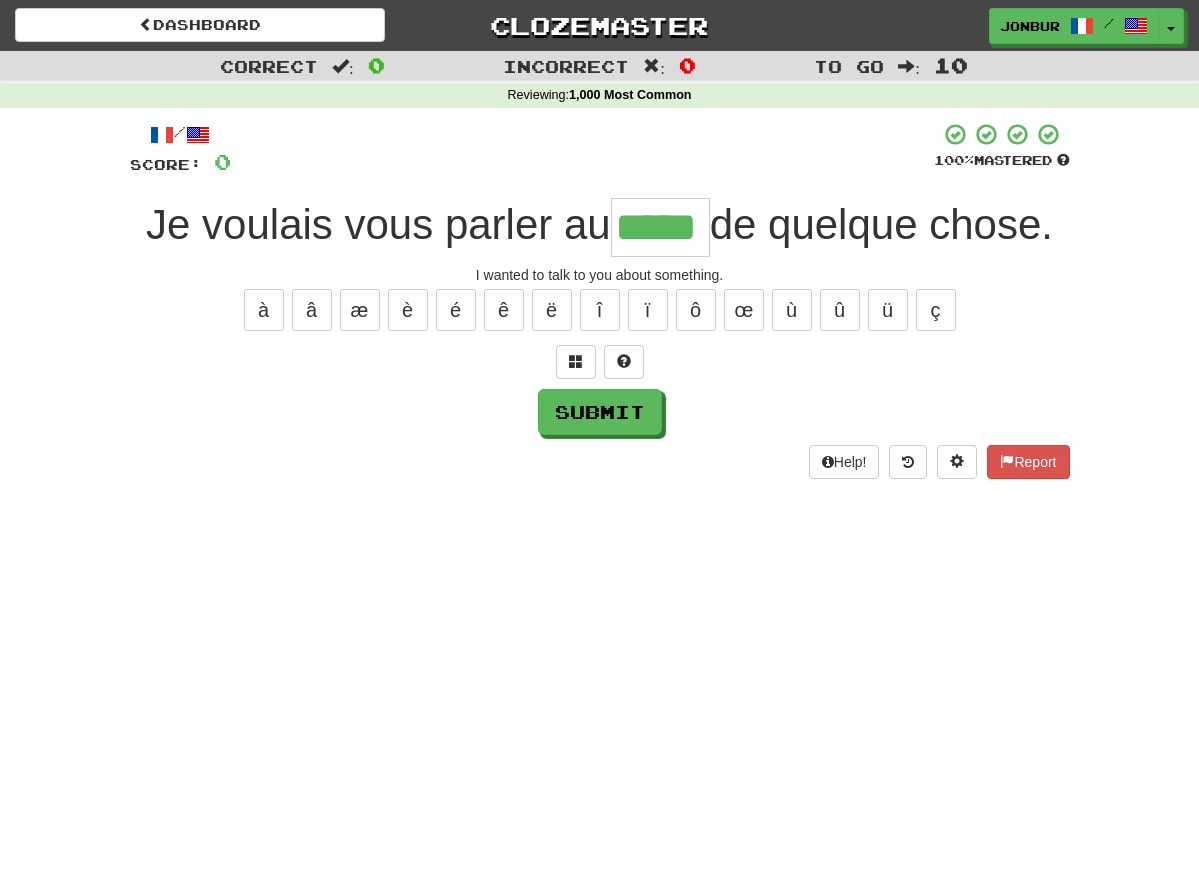 type on "*****" 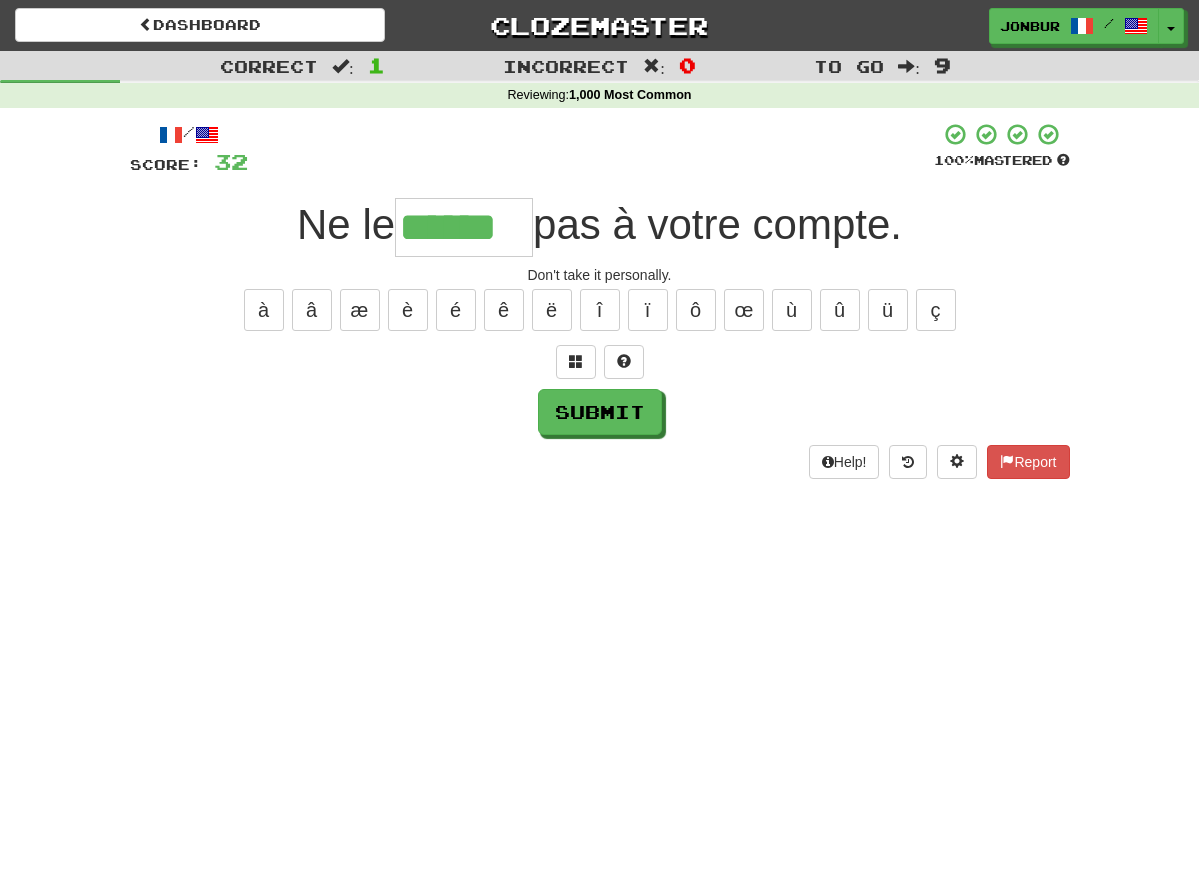 type on "******" 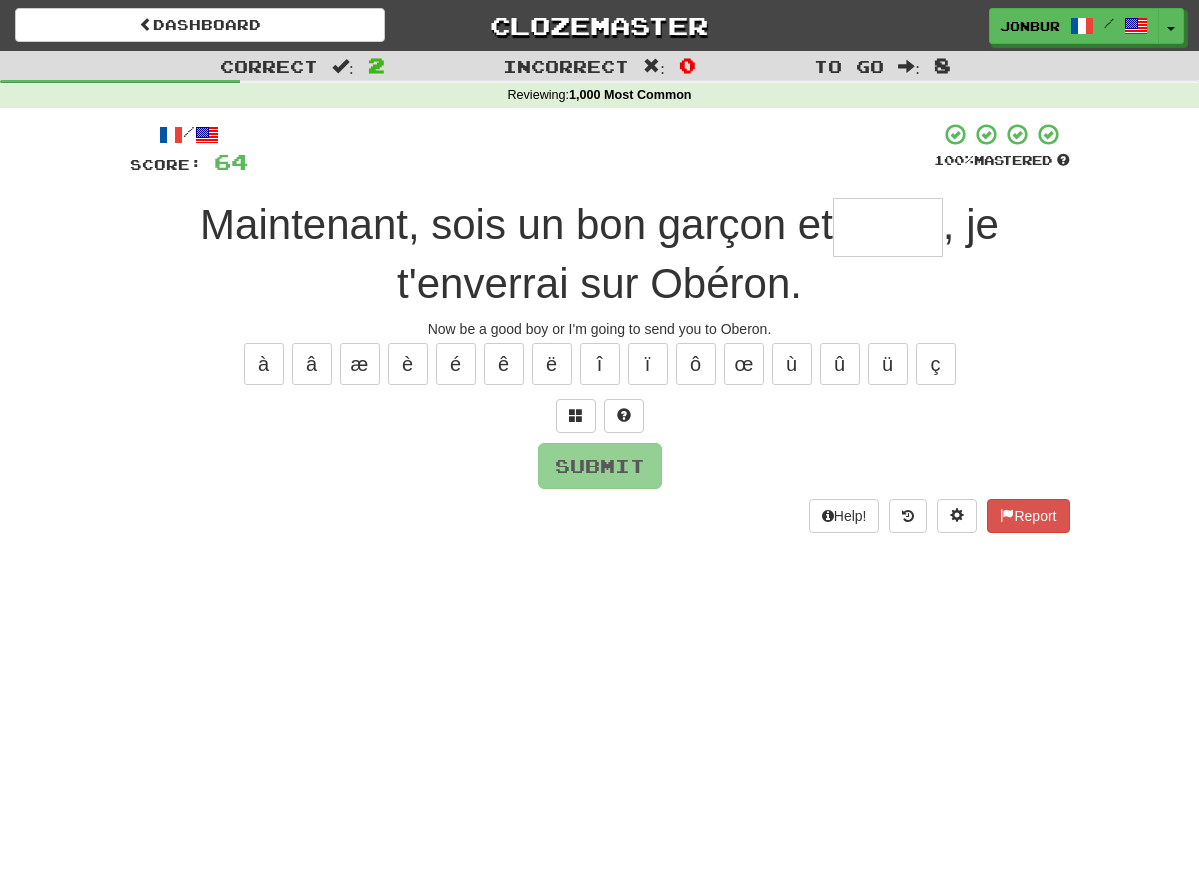 type on "*" 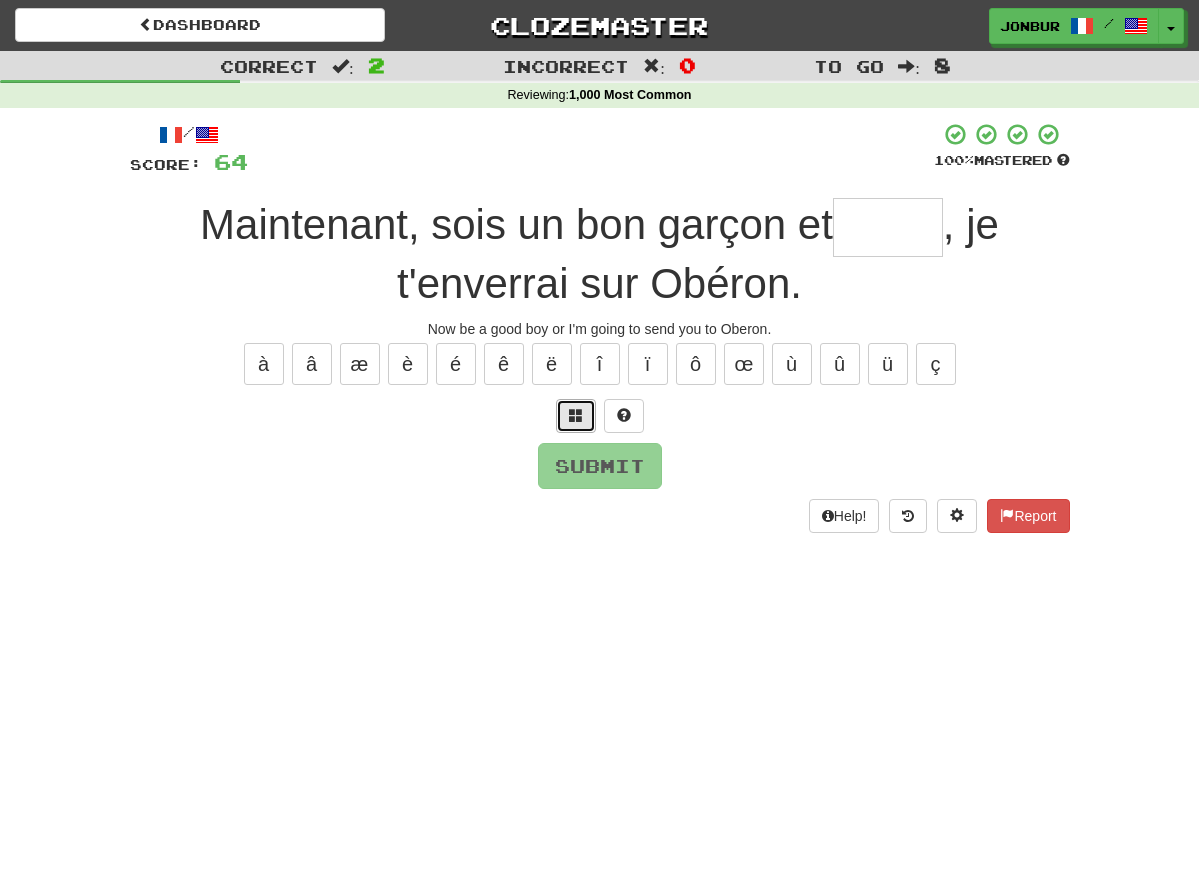 click at bounding box center [576, 416] 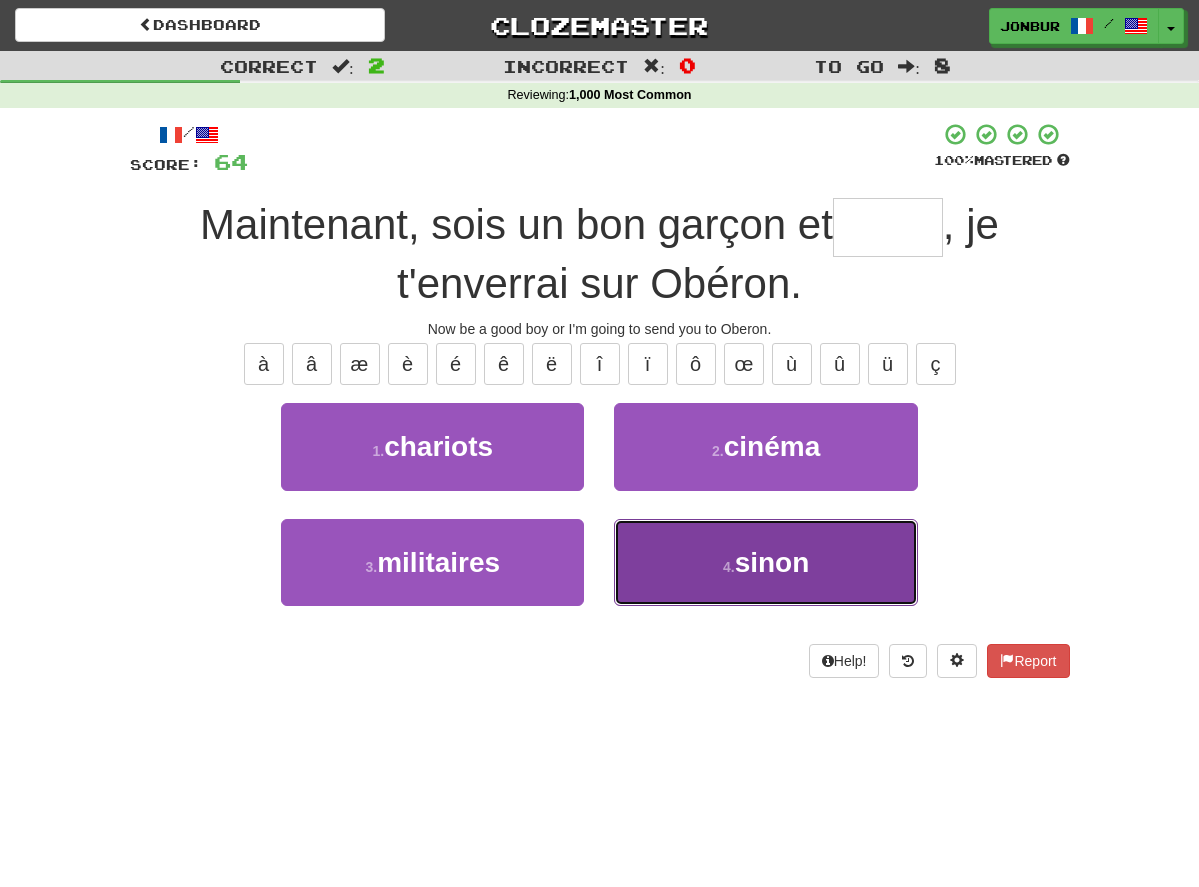 click on "4 .  sinon" at bounding box center (765, 562) 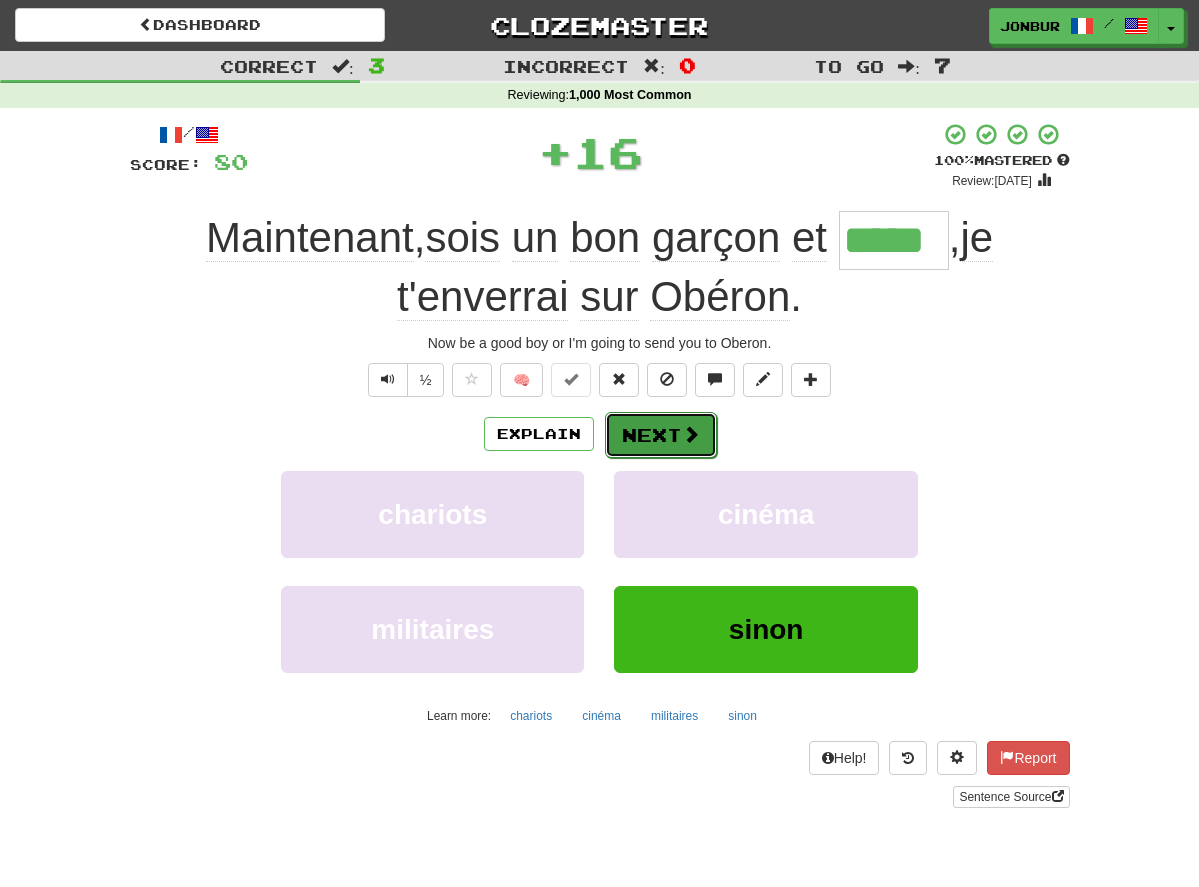 click on "Next" at bounding box center [661, 435] 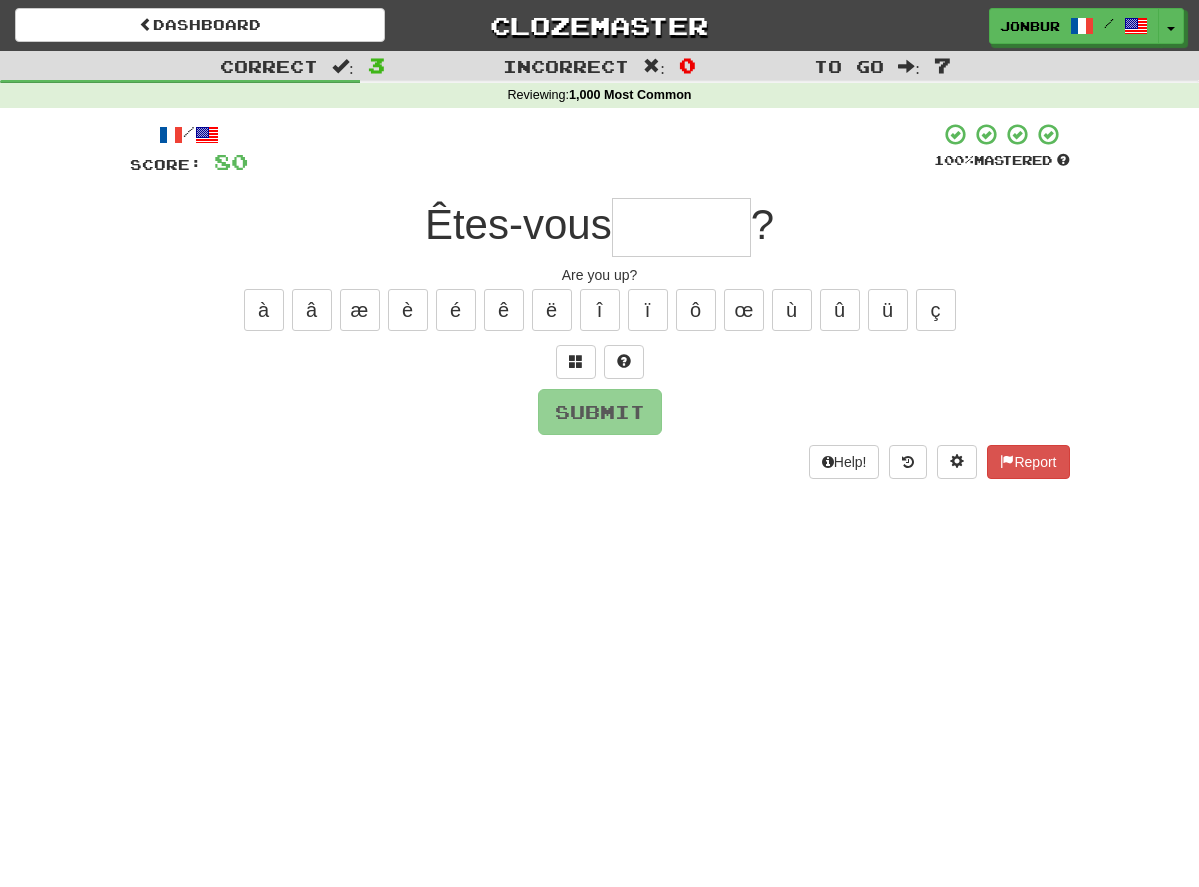 type on "*" 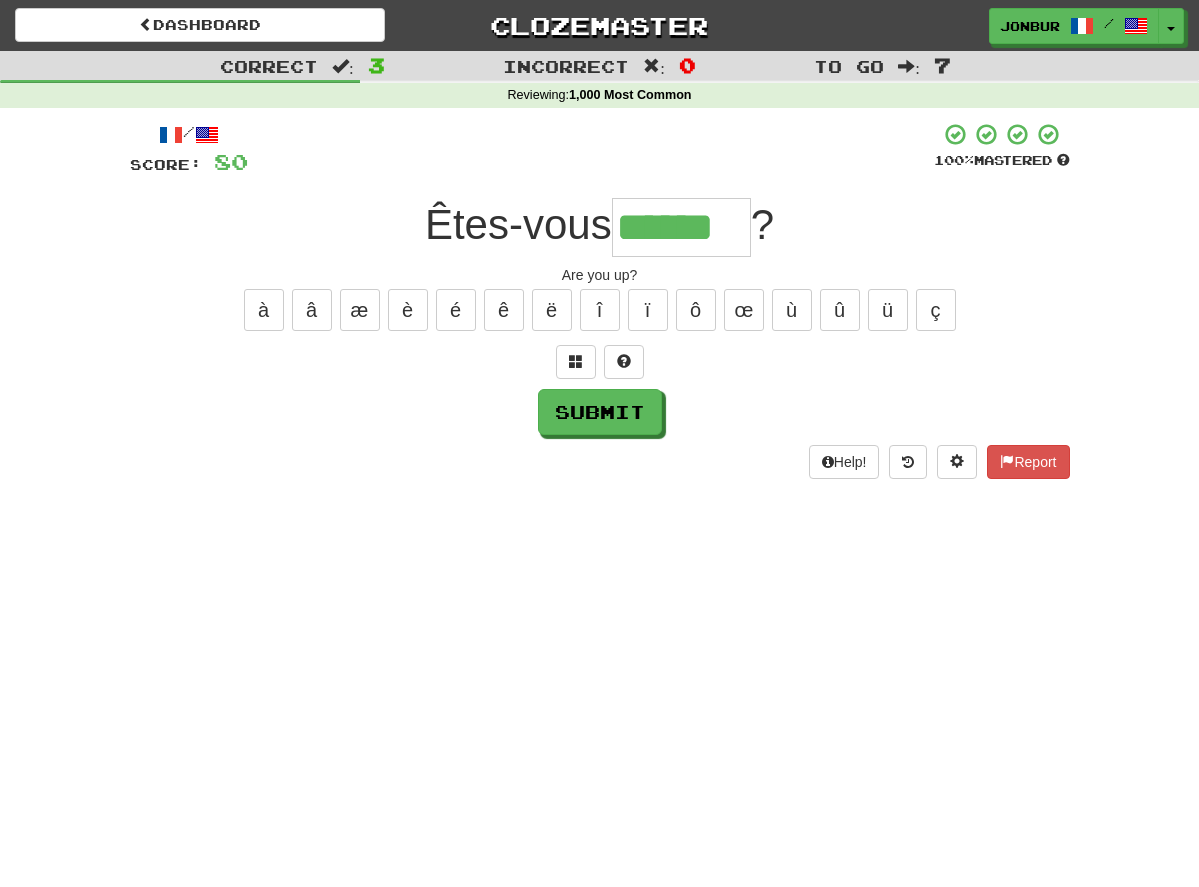 type on "******" 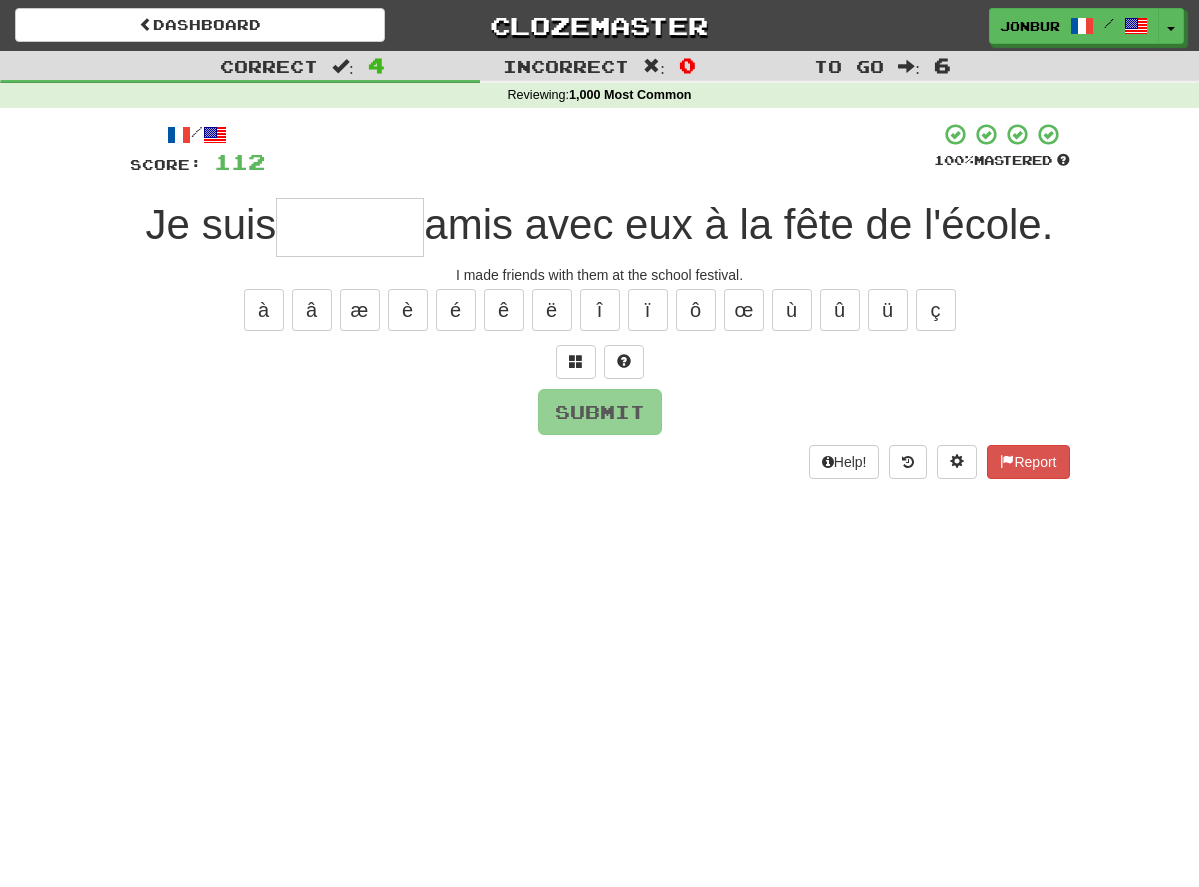 type on "*" 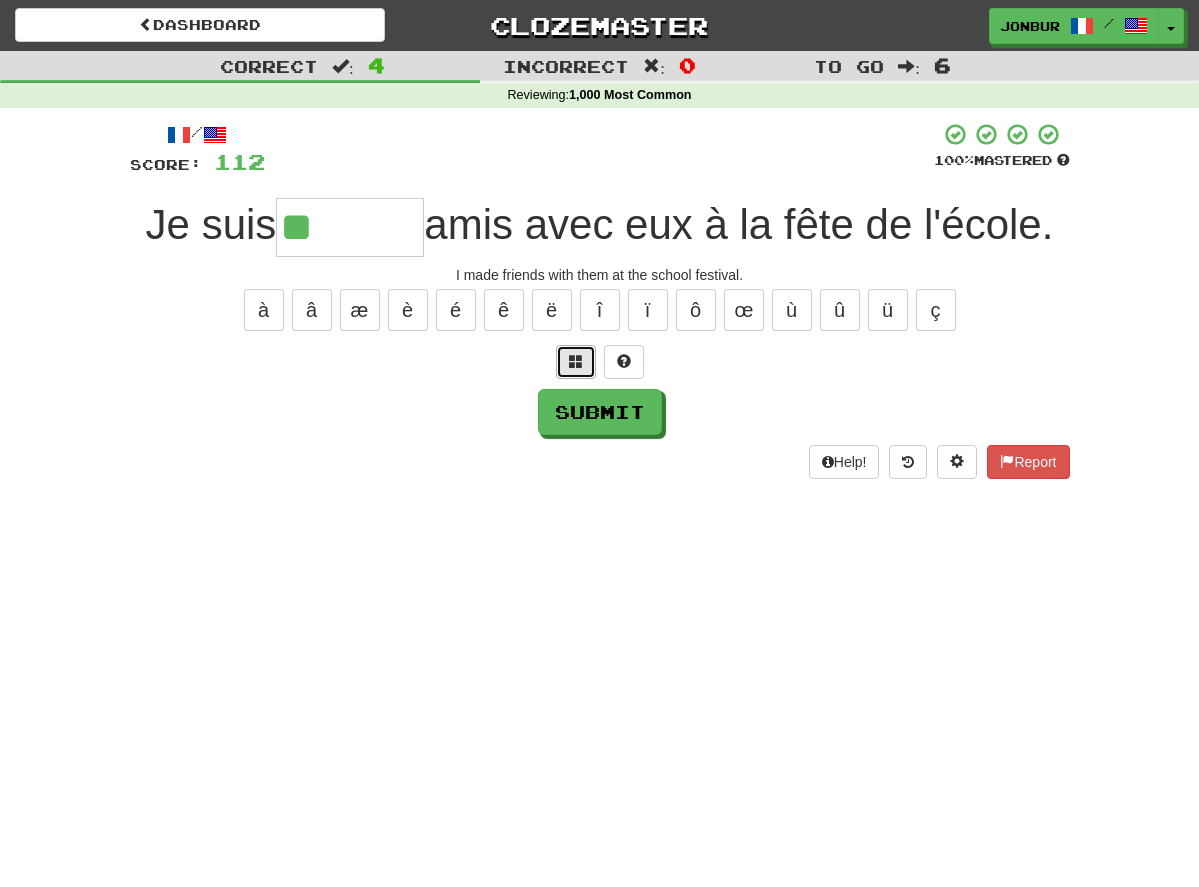 click at bounding box center [576, 361] 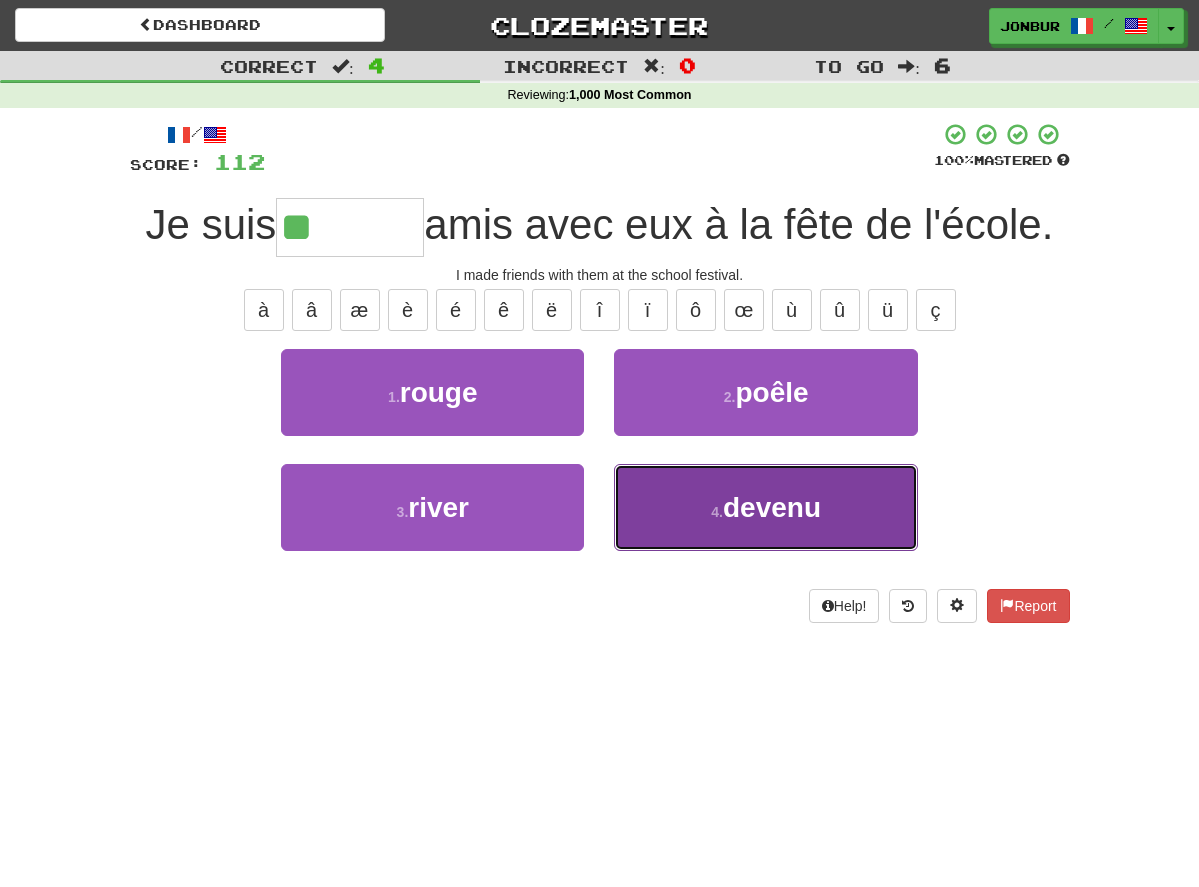 click on "4 ." at bounding box center [717, 512] 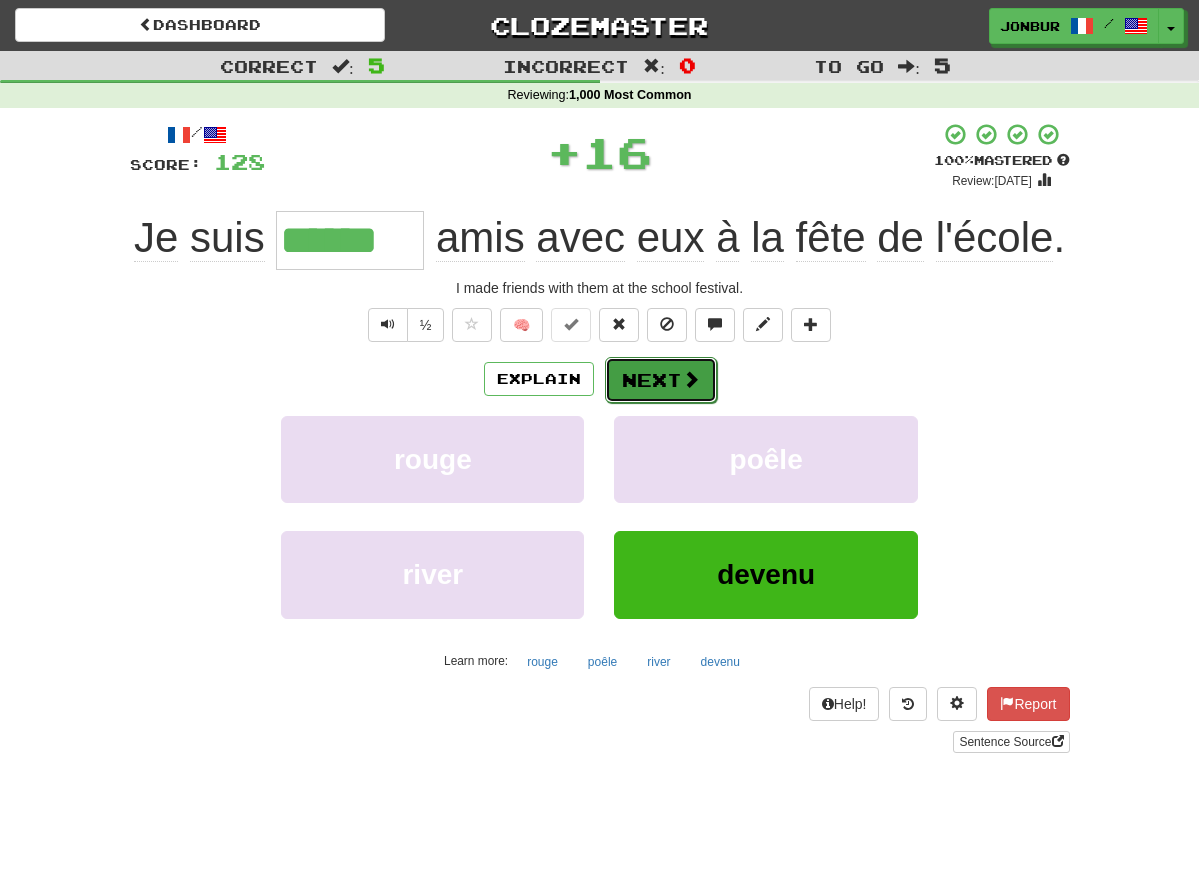 click on "Next" at bounding box center [661, 380] 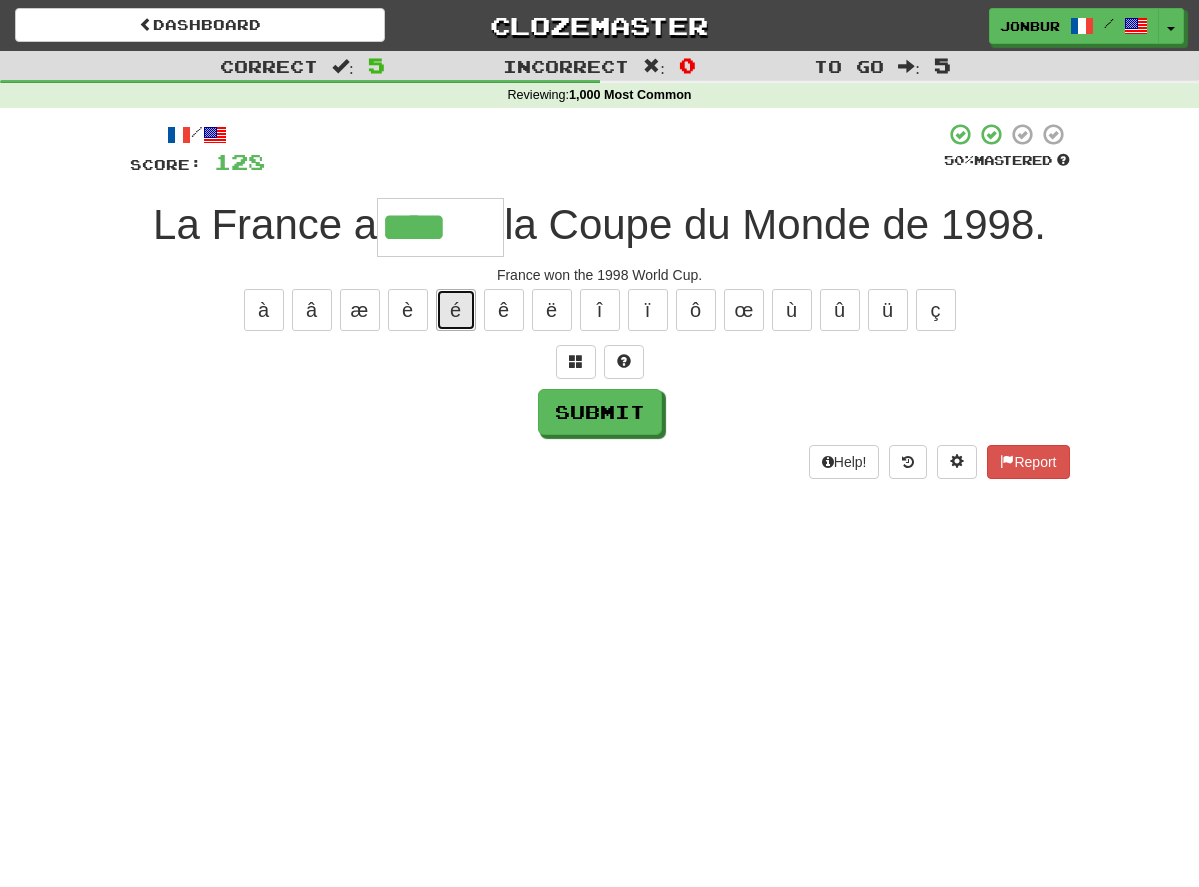 click on "é" at bounding box center (456, 310) 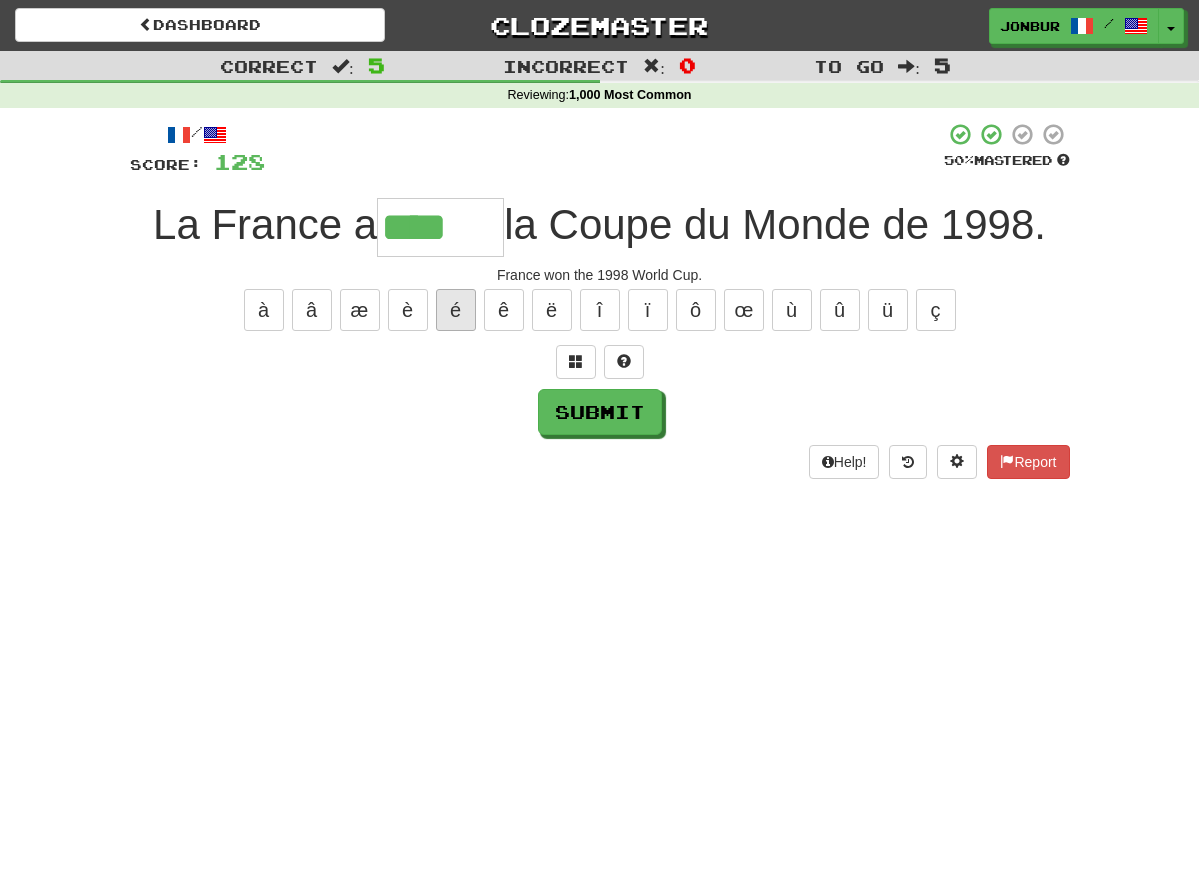 type on "*****" 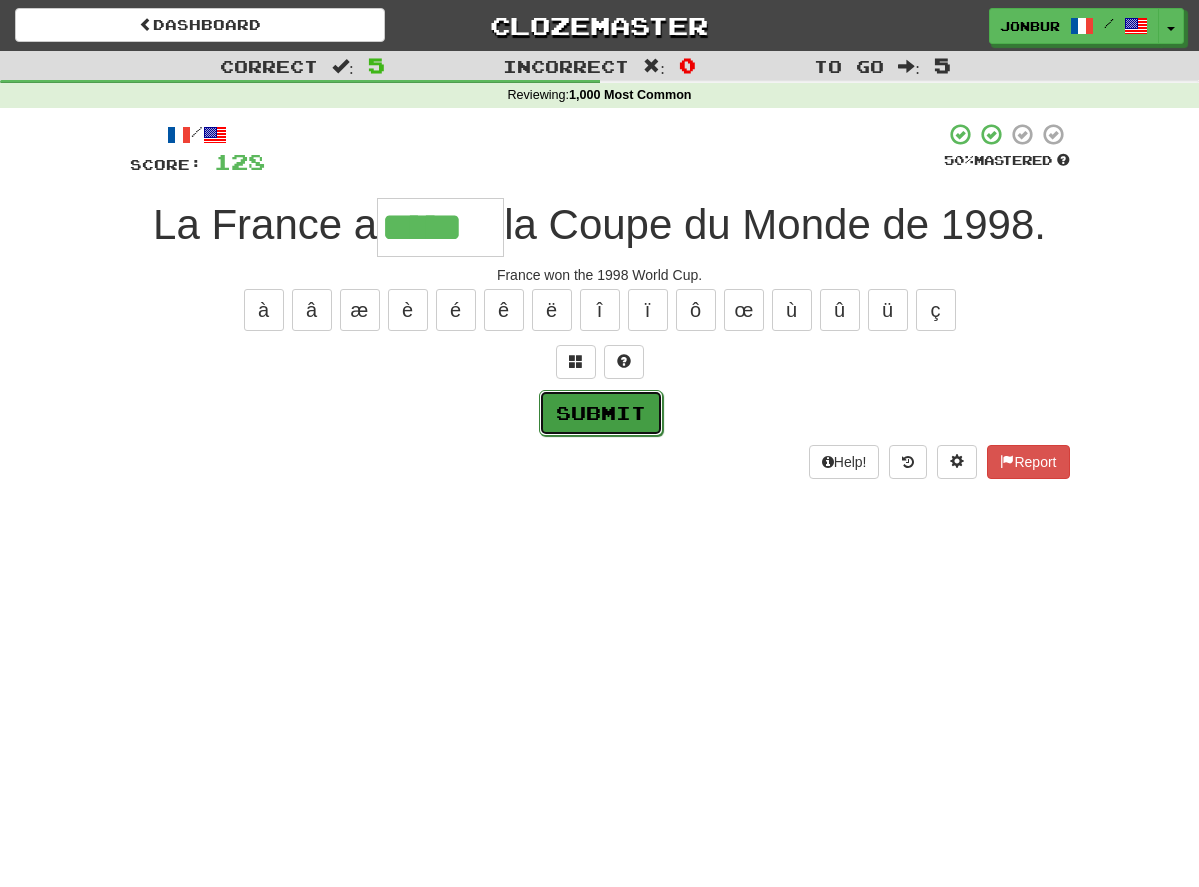 click on "Submit" at bounding box center [601, 413] 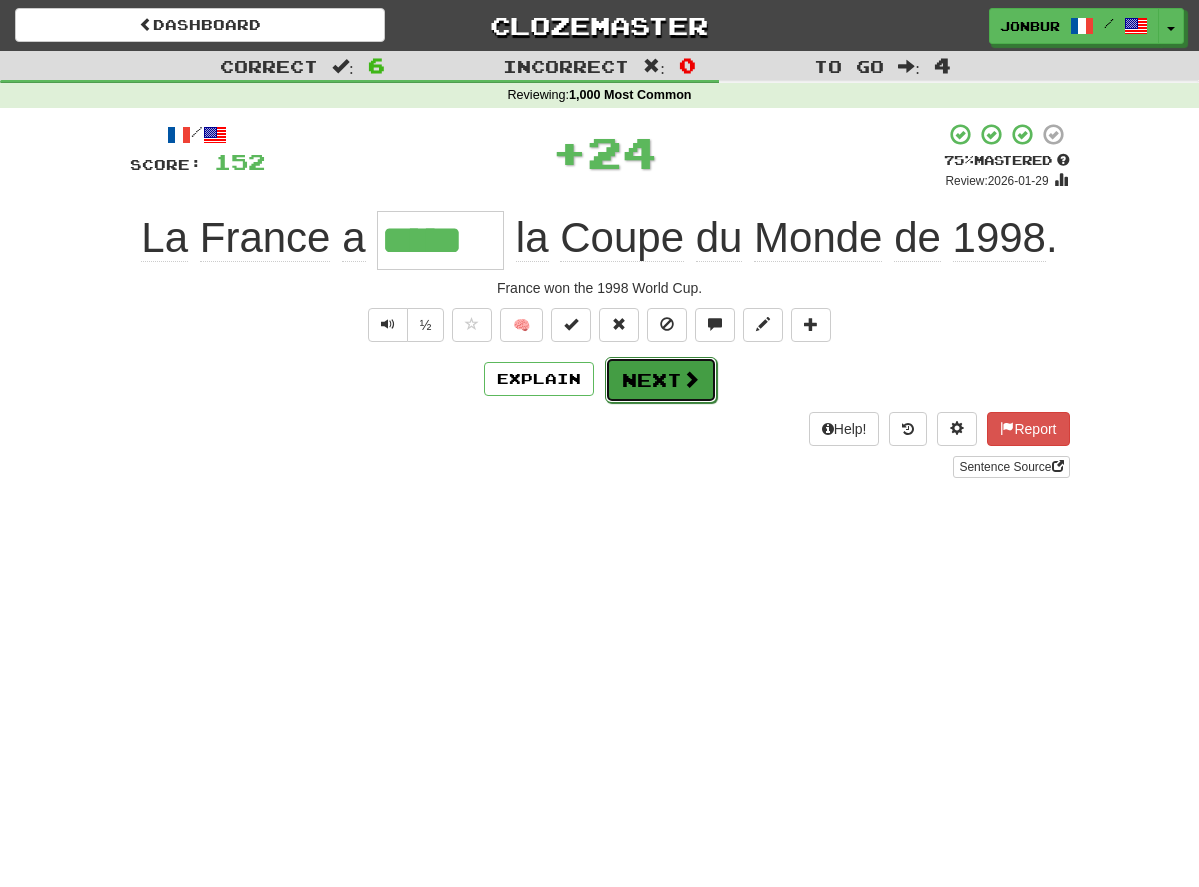 click on "Next" at bounding box center (661, 380) 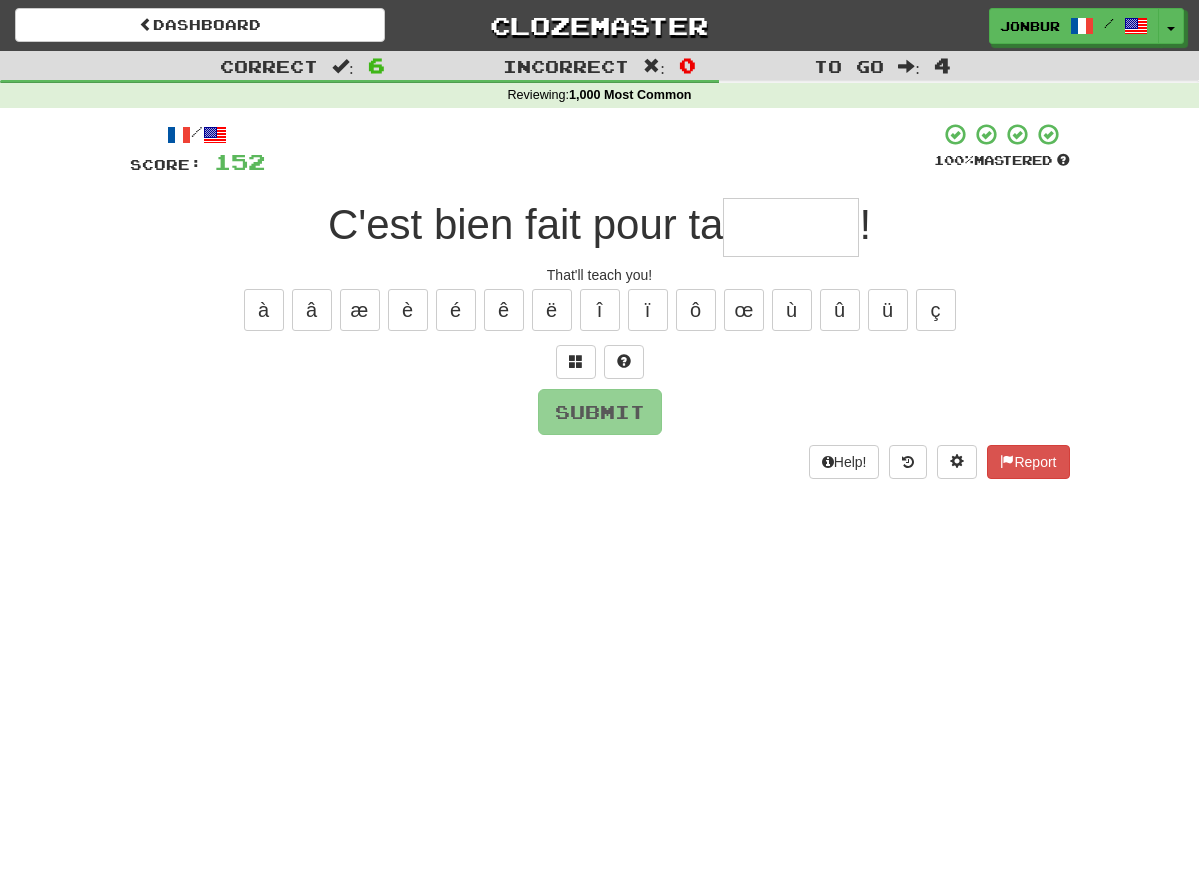 type on "*" 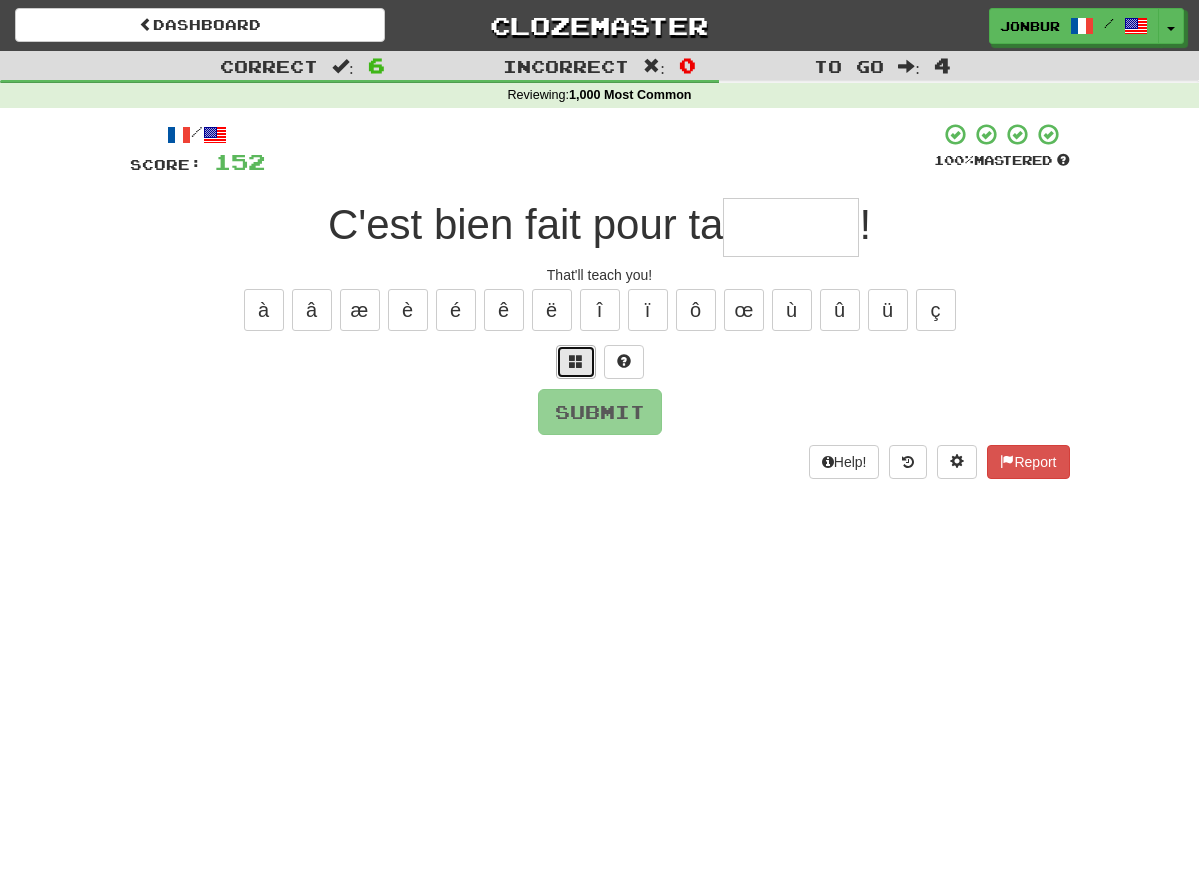 click at bounding box center (576, 362) 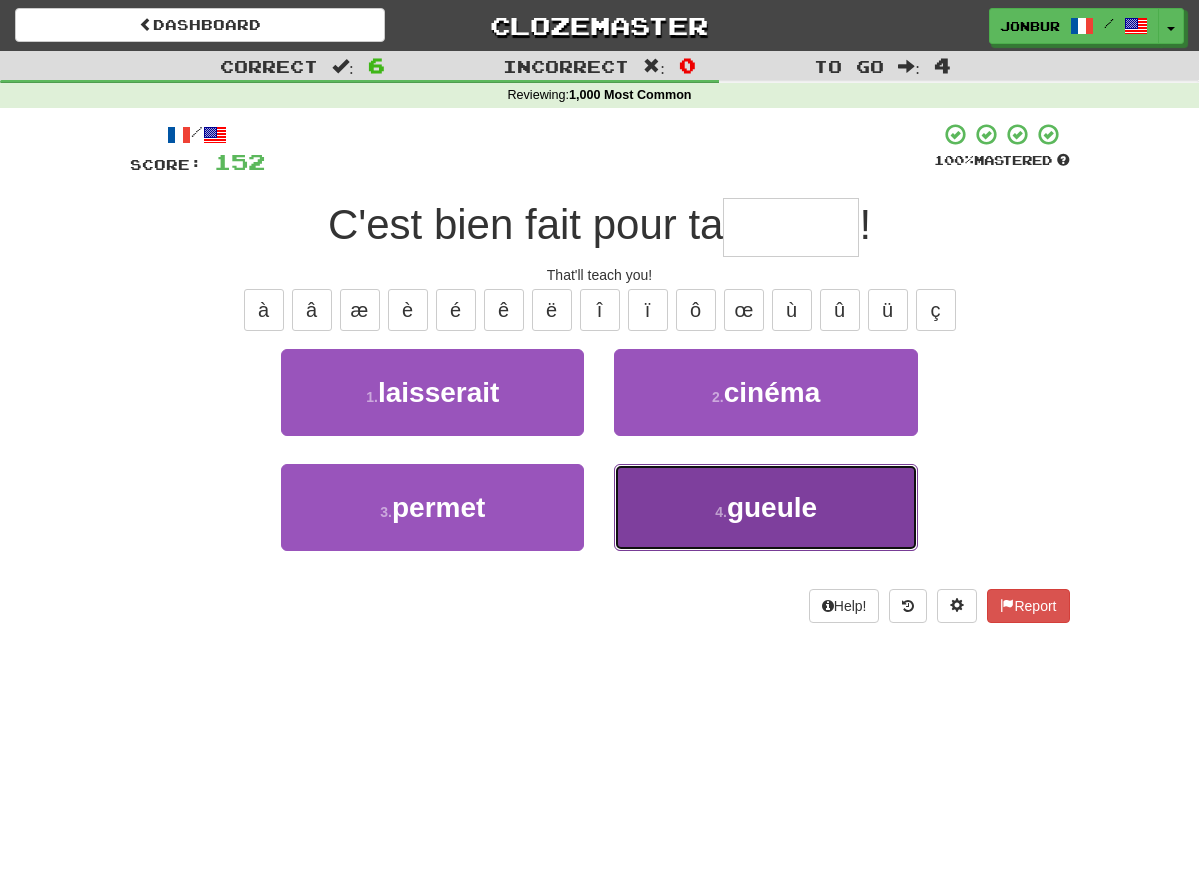 click on "4 .  gueule" at bounding box center [765, 507] 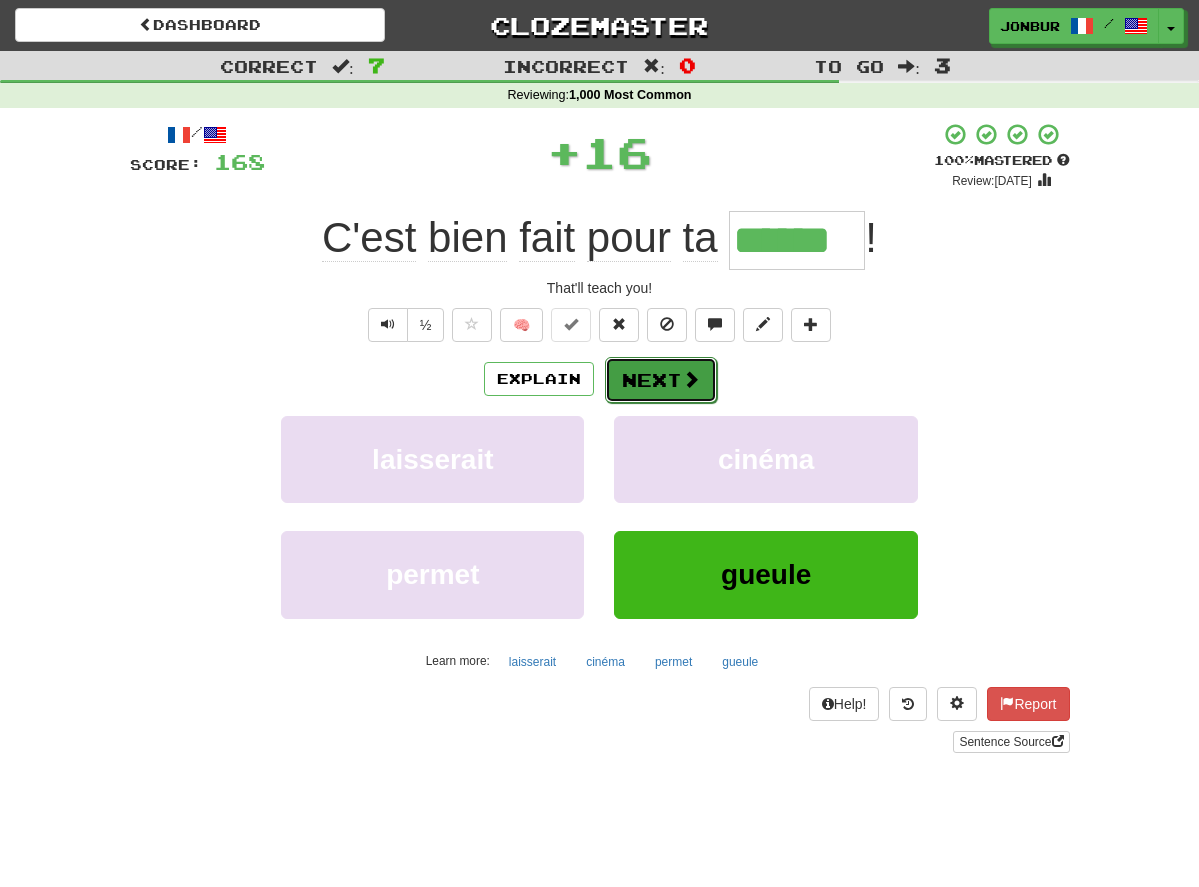 click on "Next" at bounding box center (661, 380) 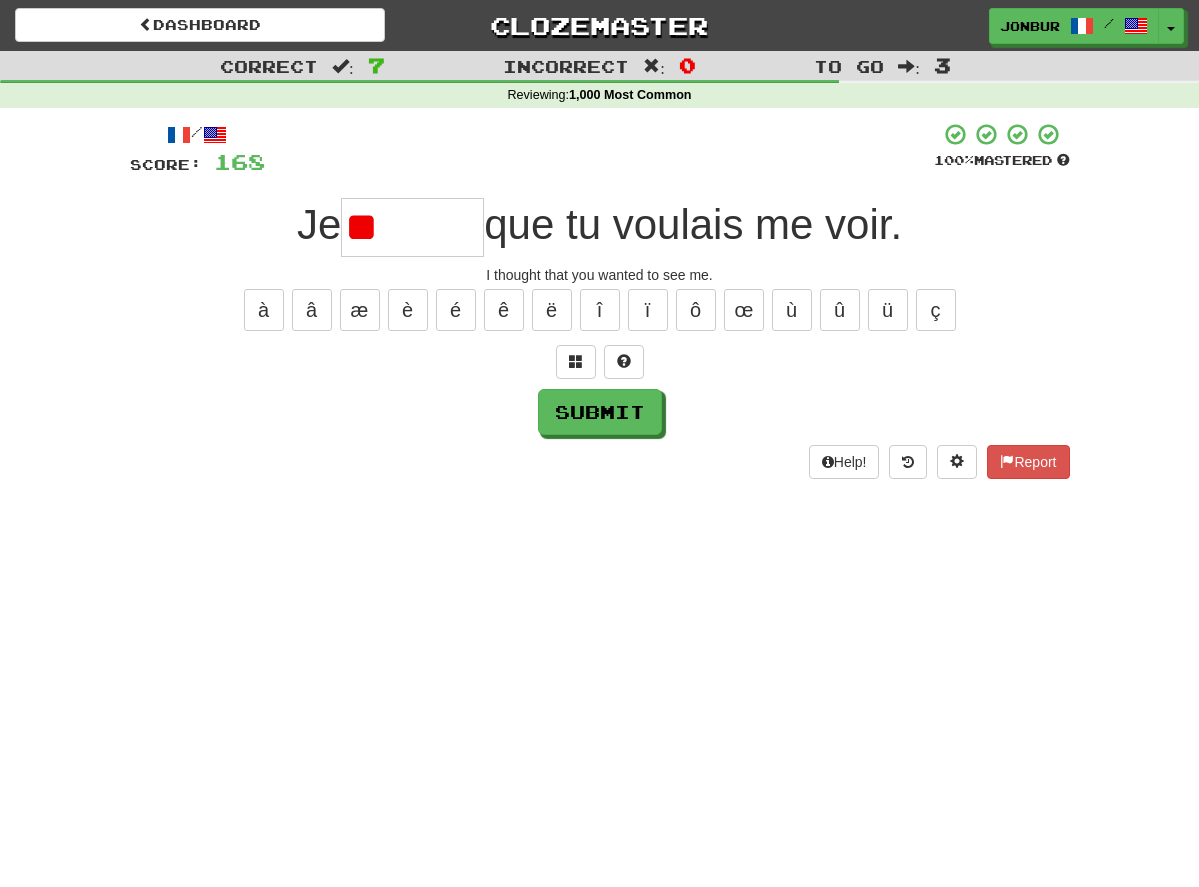 type on "*" 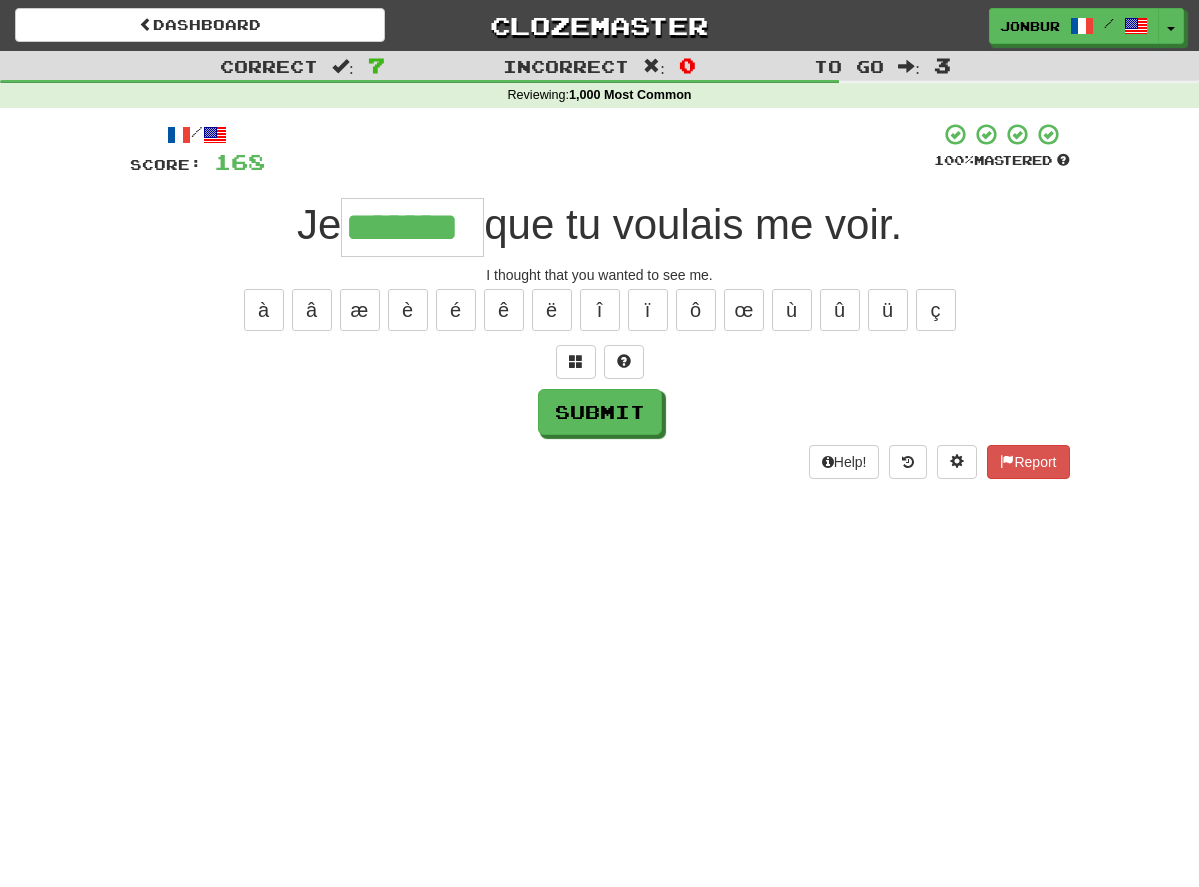 type on "*******" 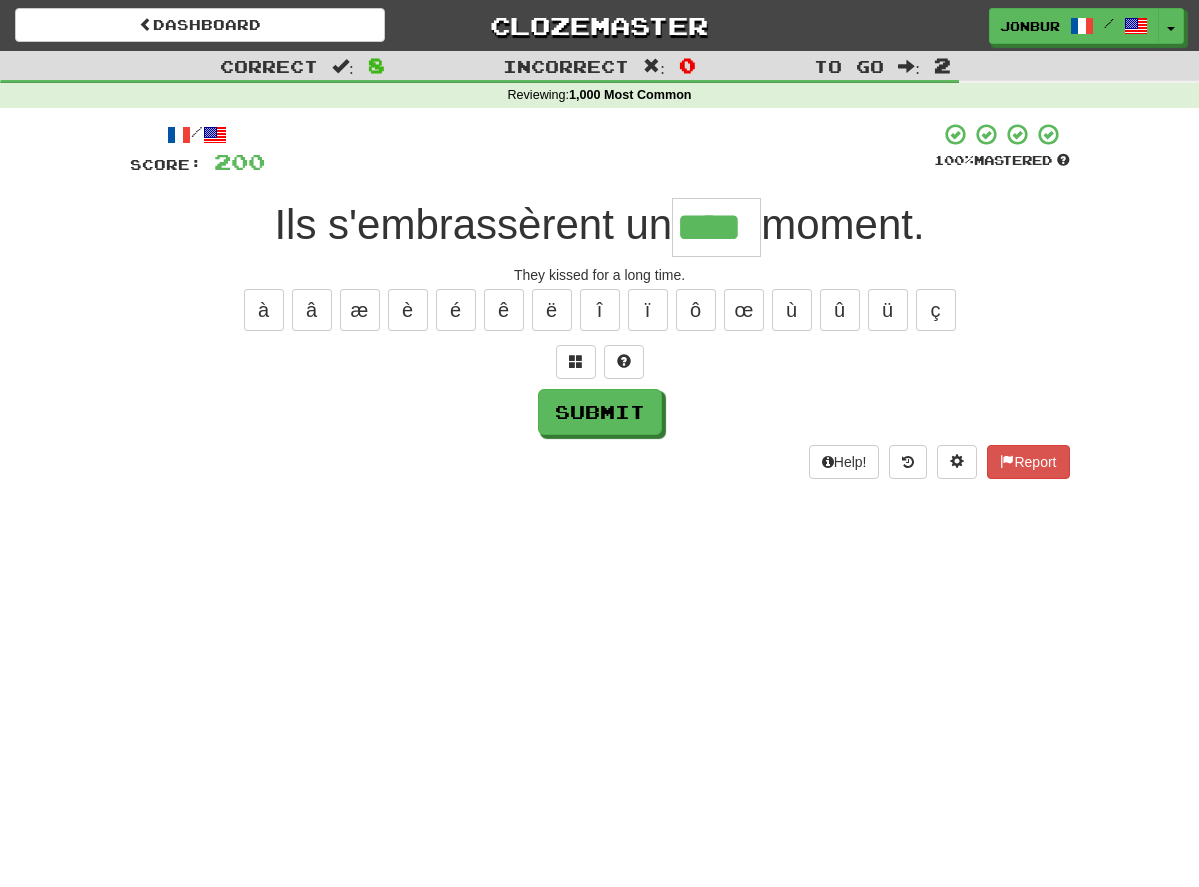type on "****" 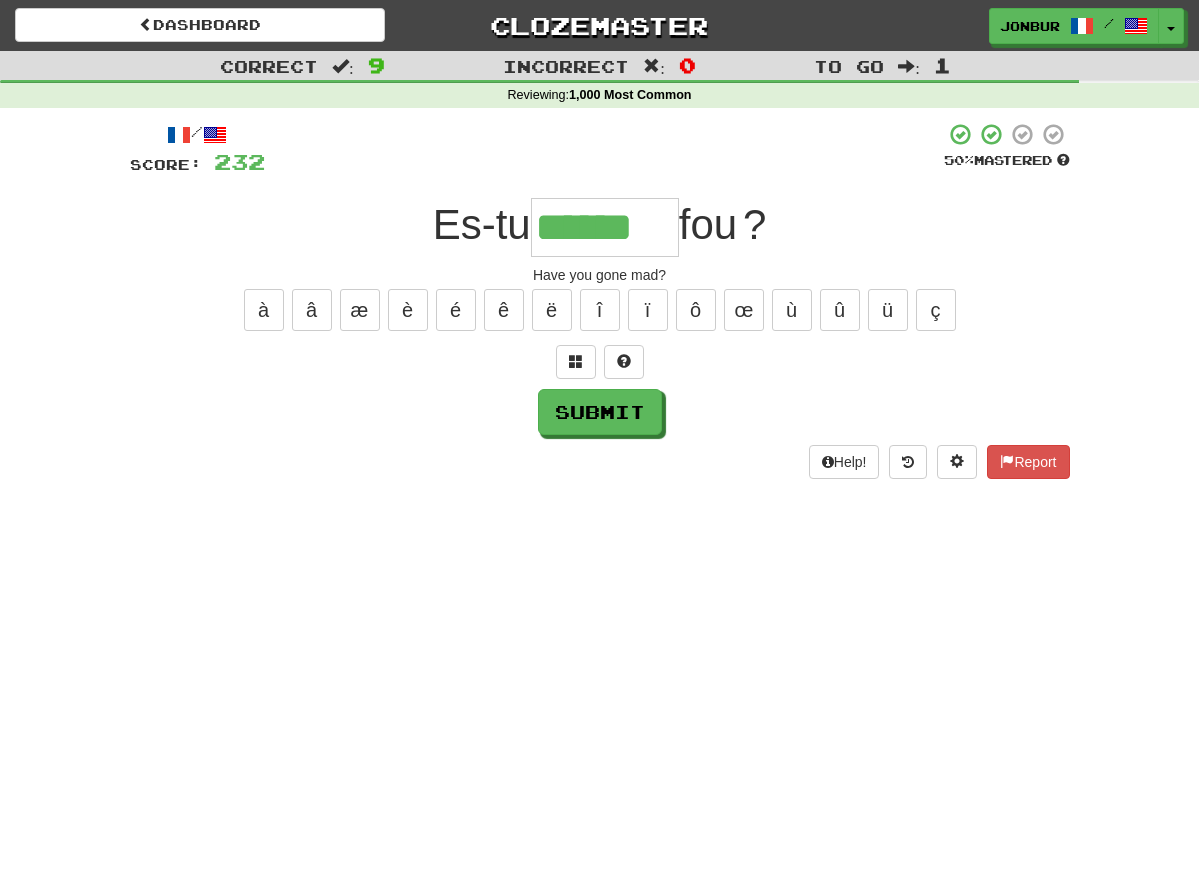 type on "******" 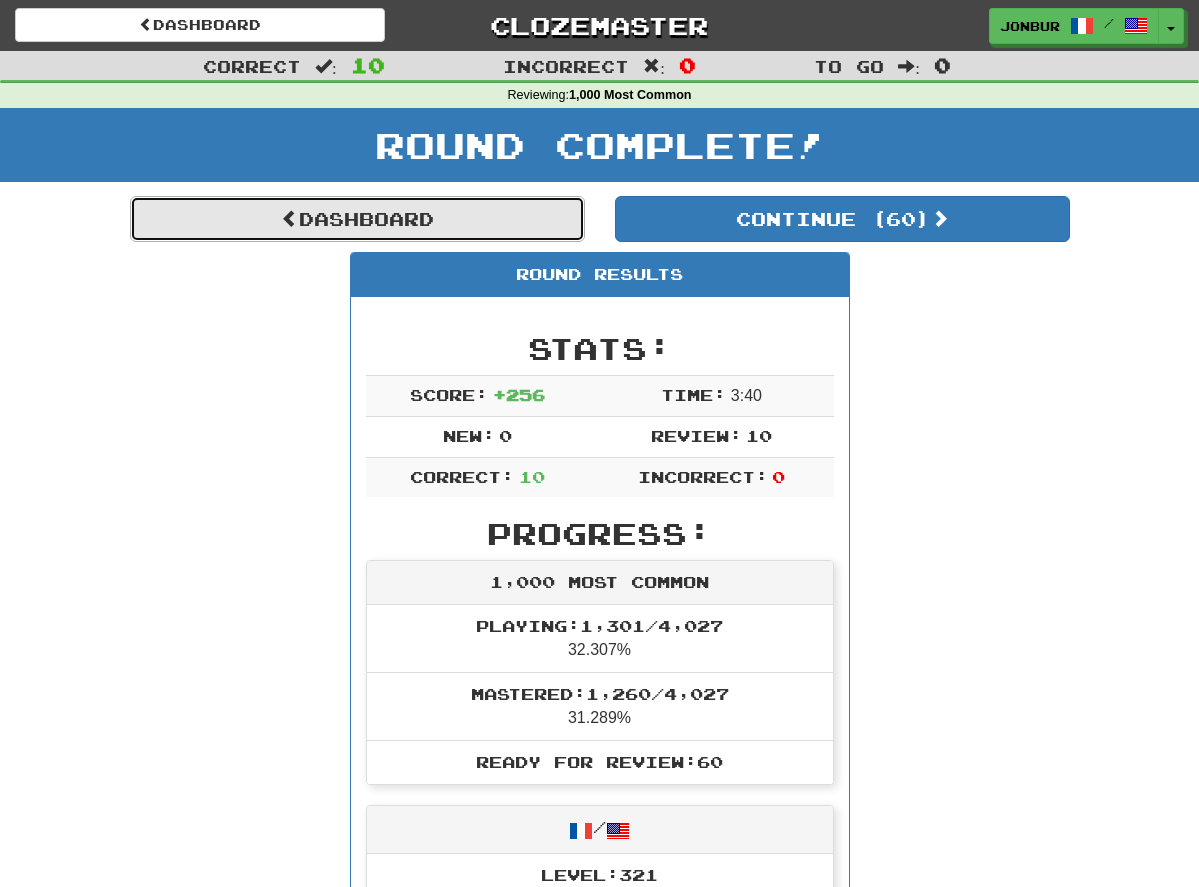 click on "Dashboard" at bounding box center [357, 219] 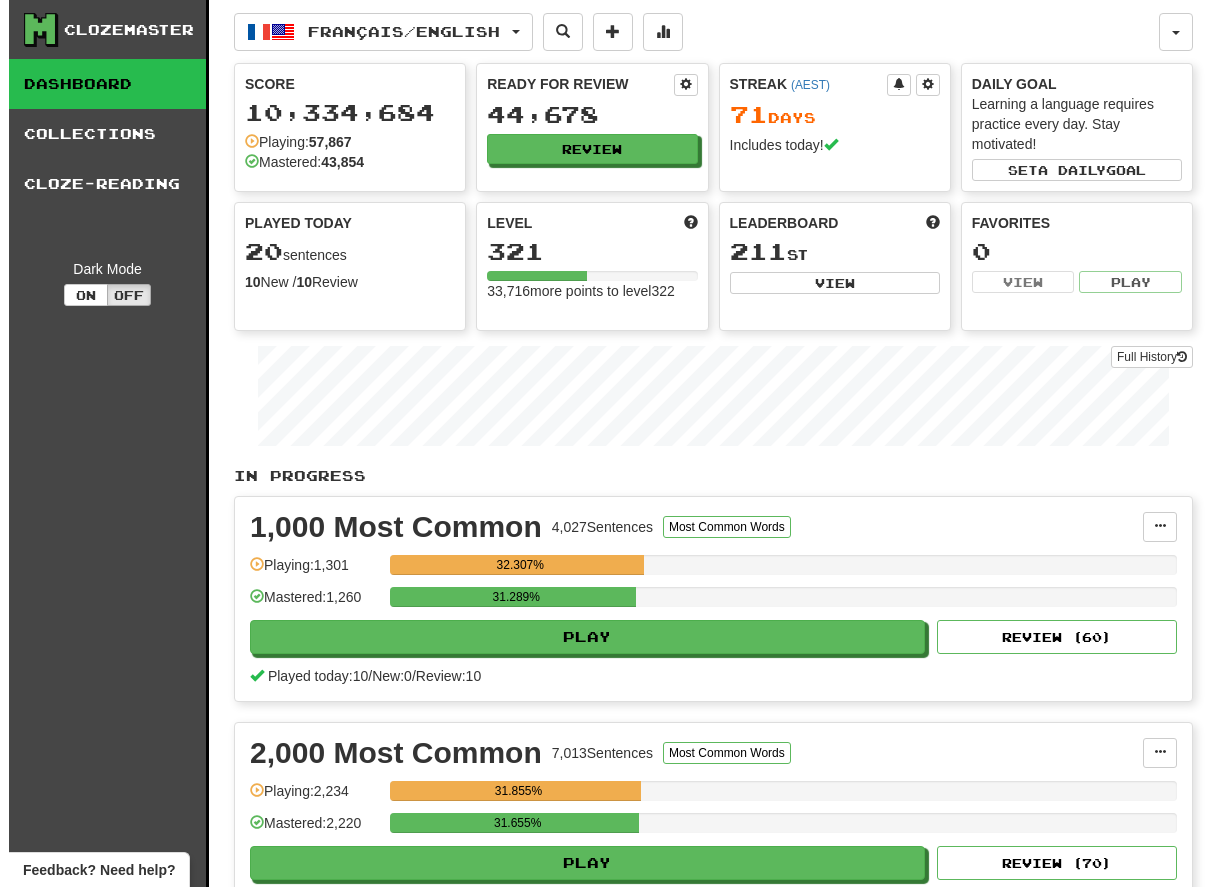 scroll, scrollTop: 0, scrollLeft: 0, axis: both 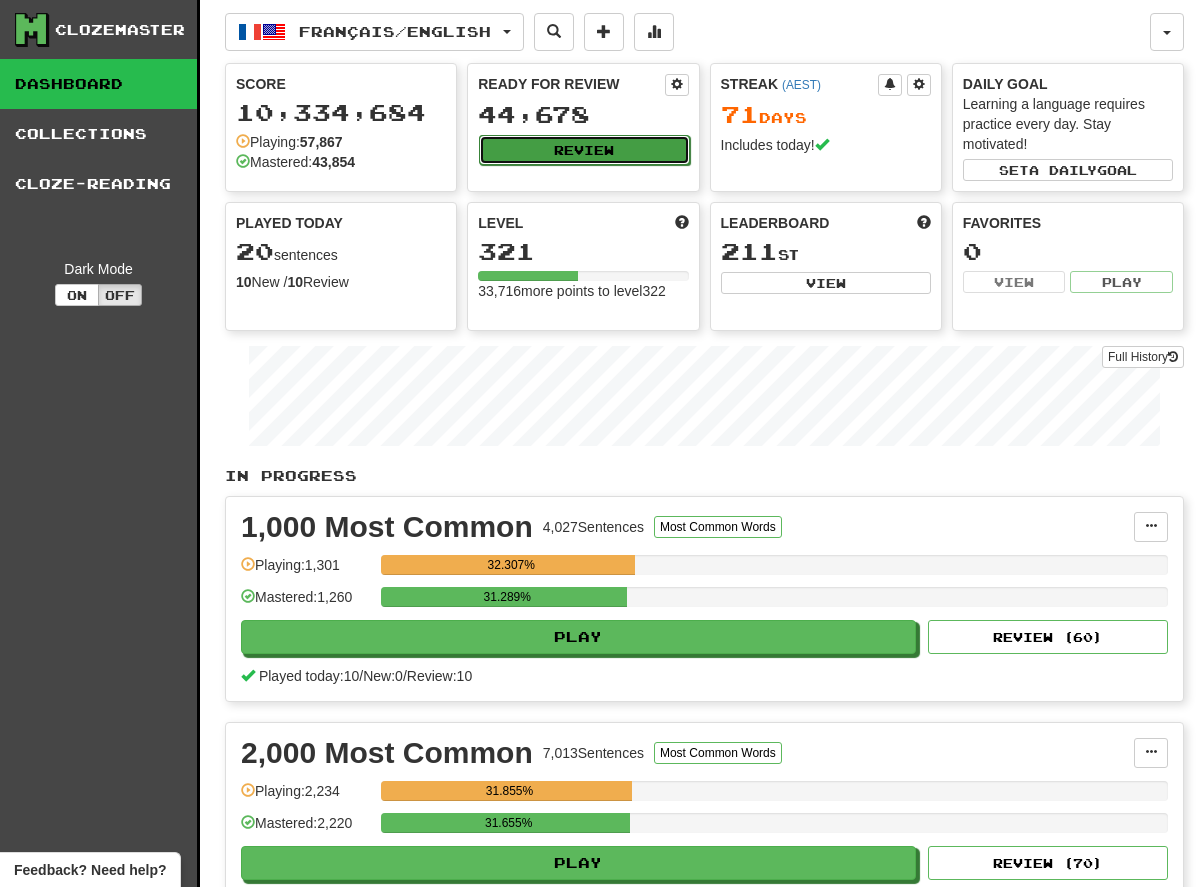 click on "Review" at bounding box center [584, 150] 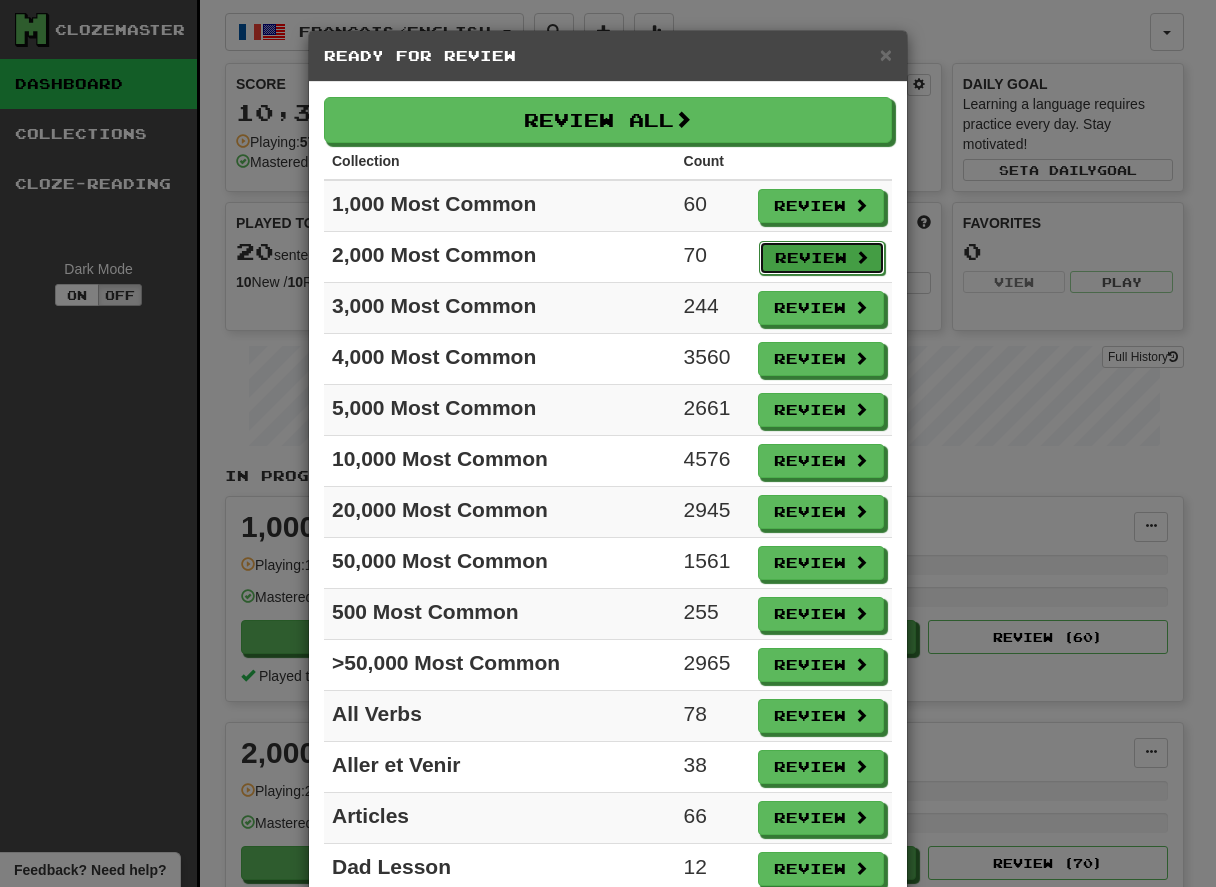 click on "Review" at bounding box center [822, 258] 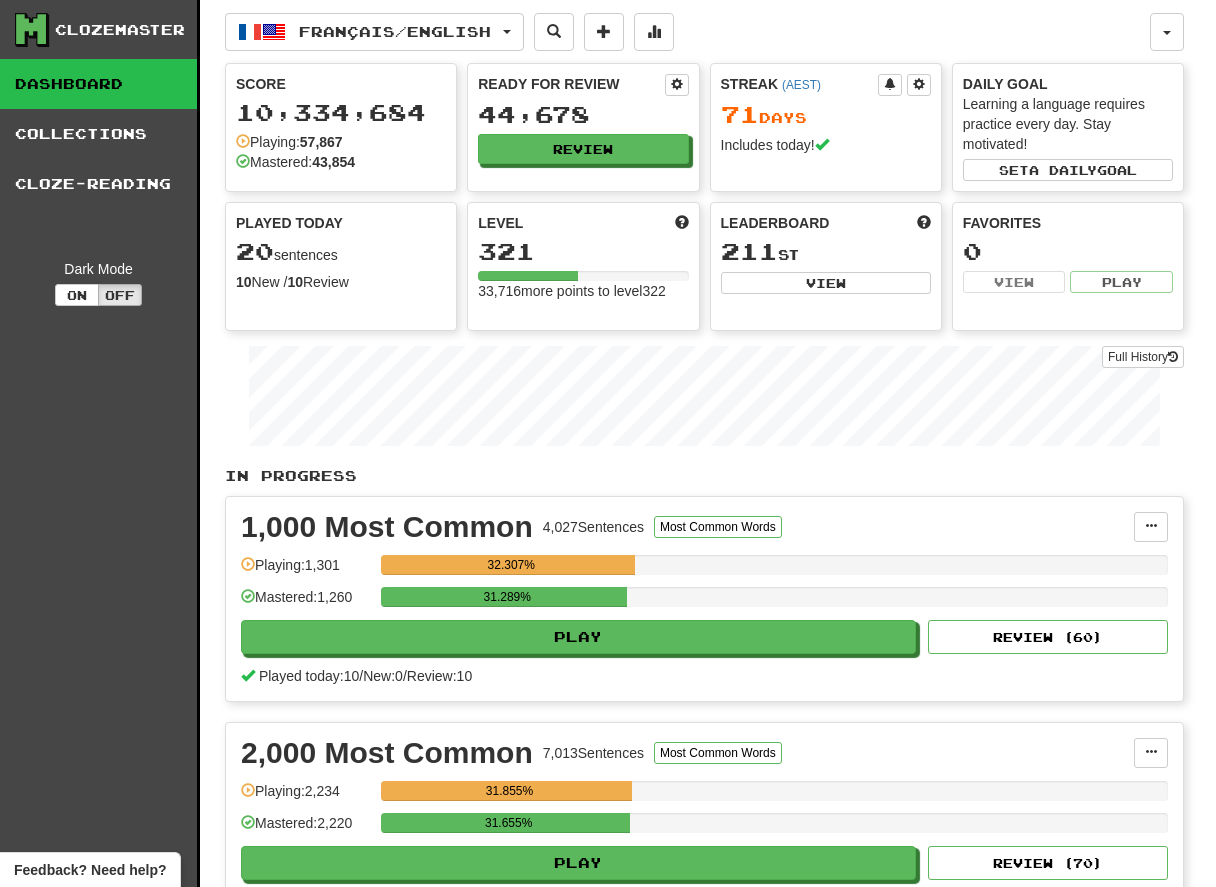 select on "**" 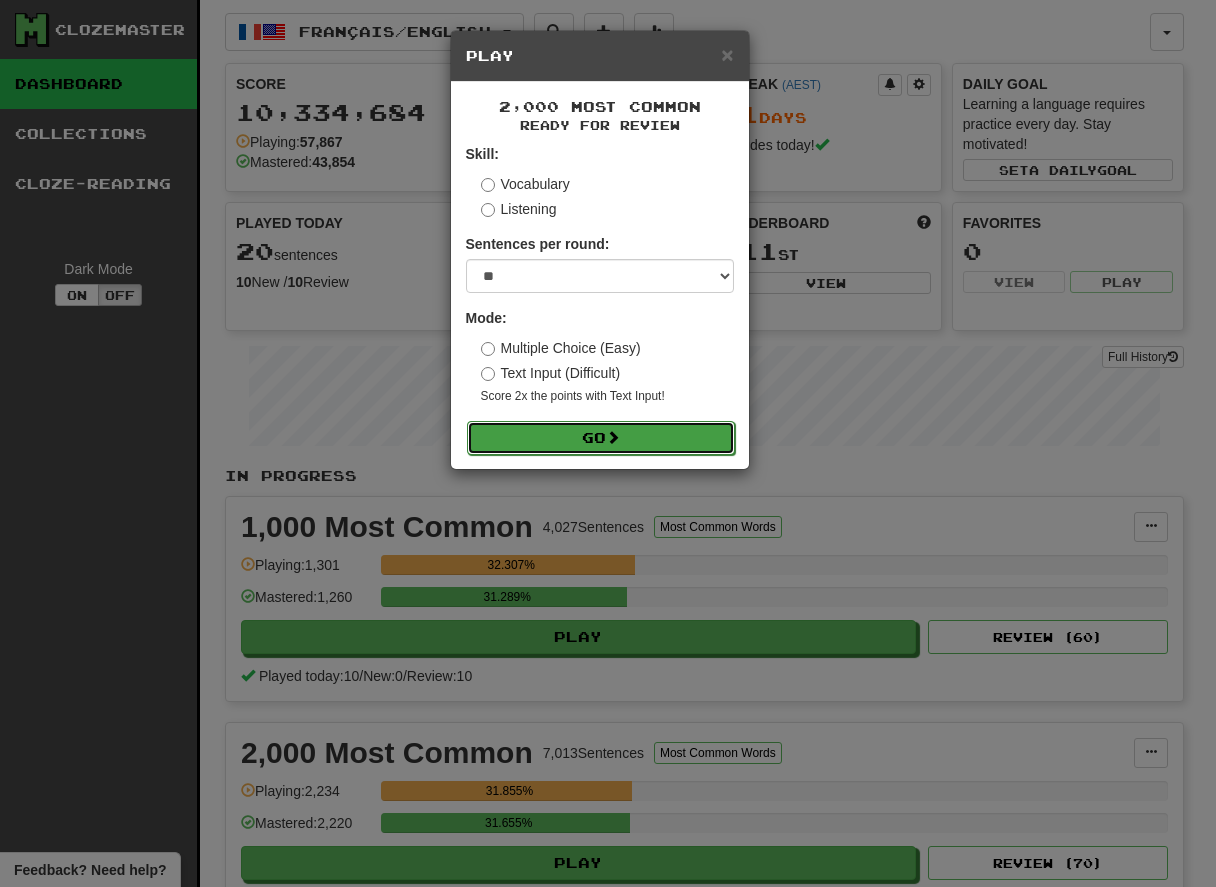 click on "Go" at bounding box center (601, 438) 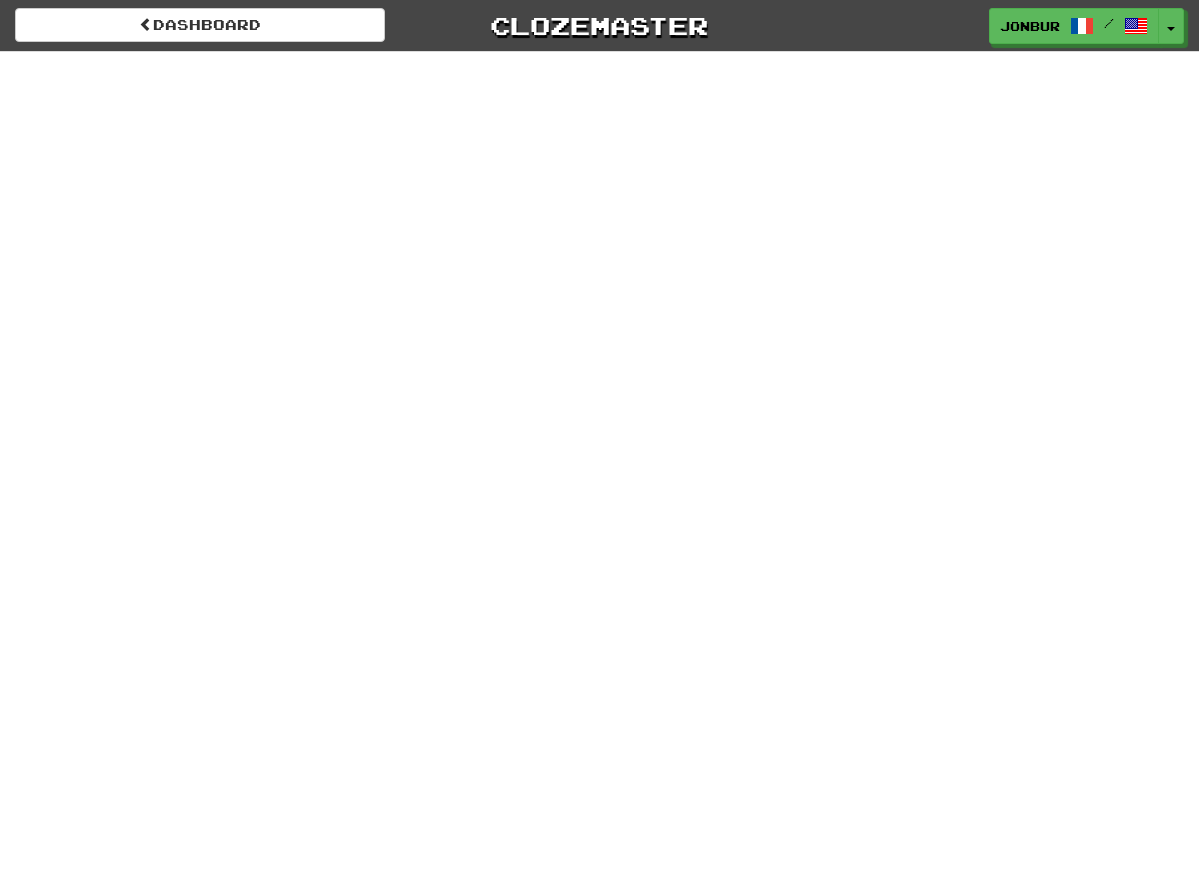 scroll, scrollTop: 0, scrollLeft: 0, axis: both 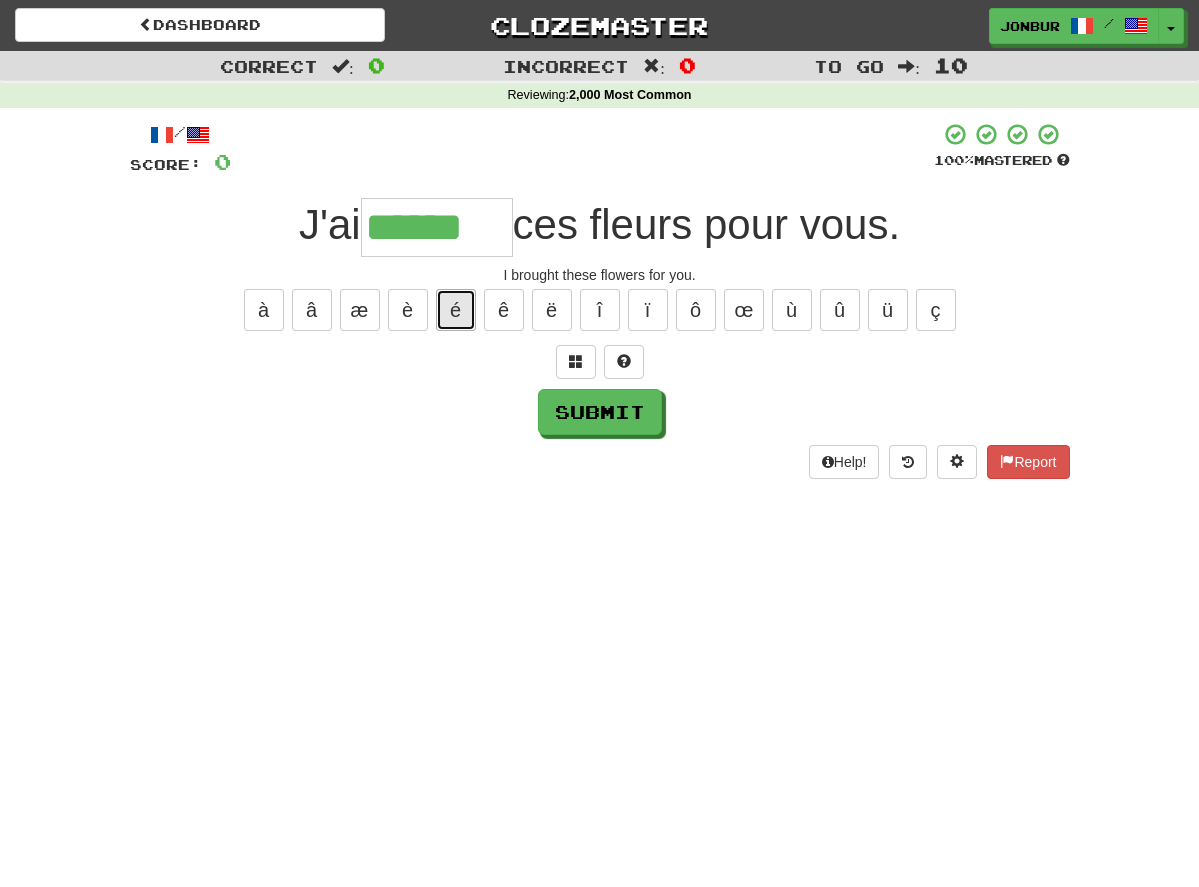 click on "é" at bounding box center (456, 310) 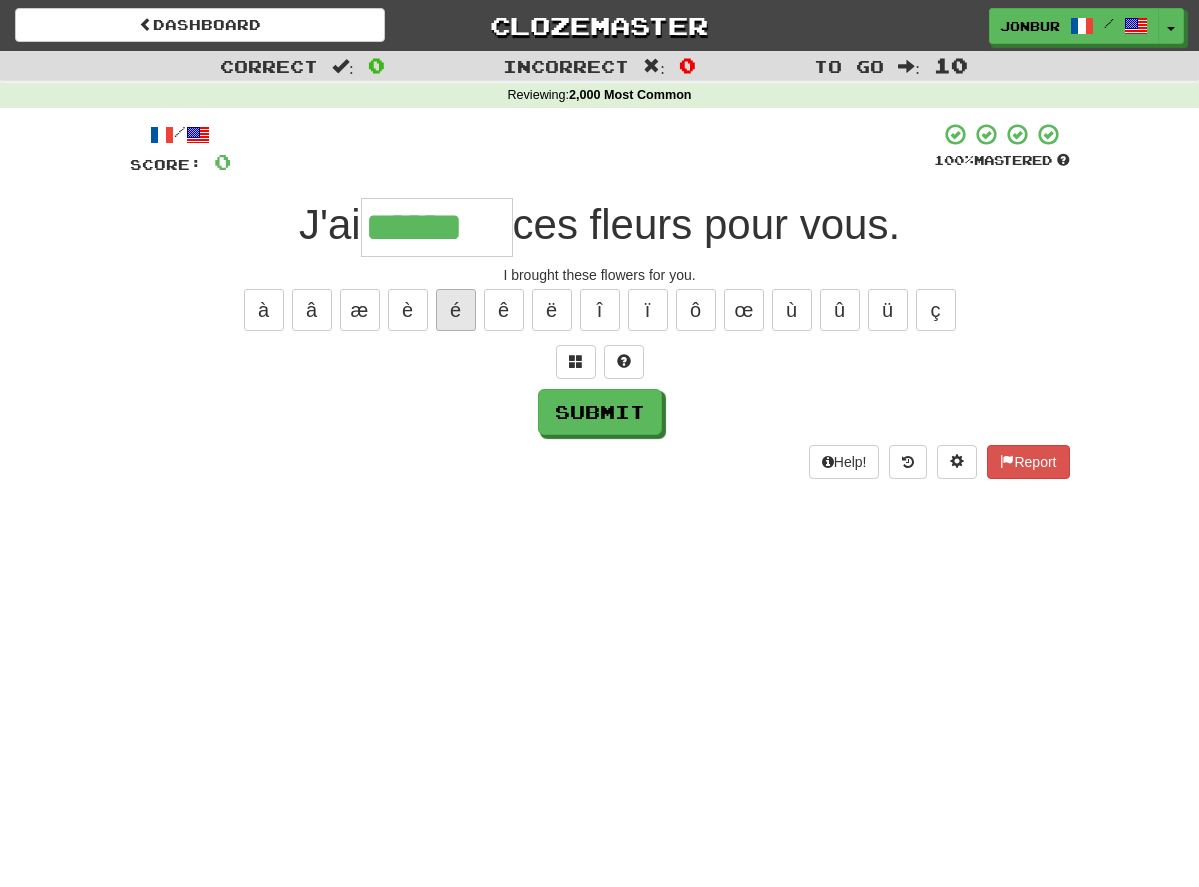 type on "*******" 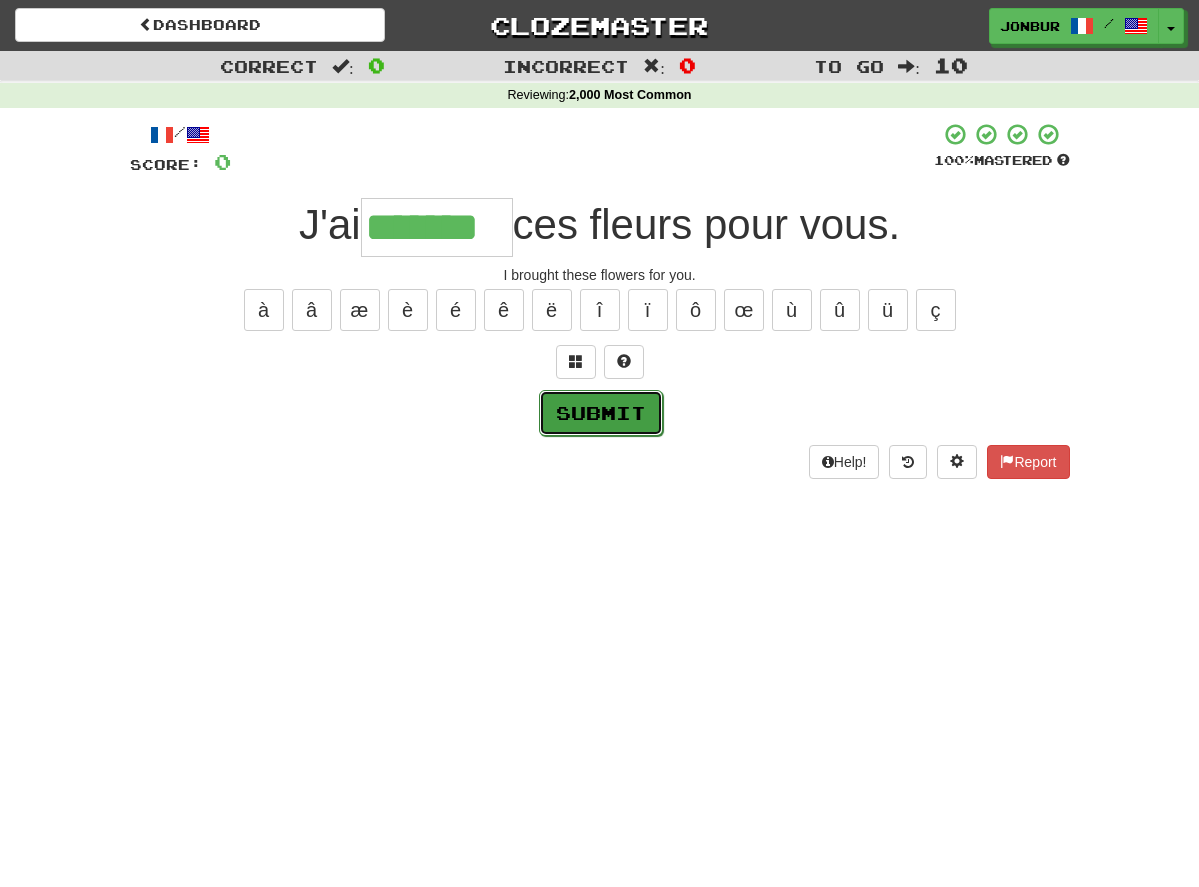 click on "Submit" at bounding box center (601, 413) 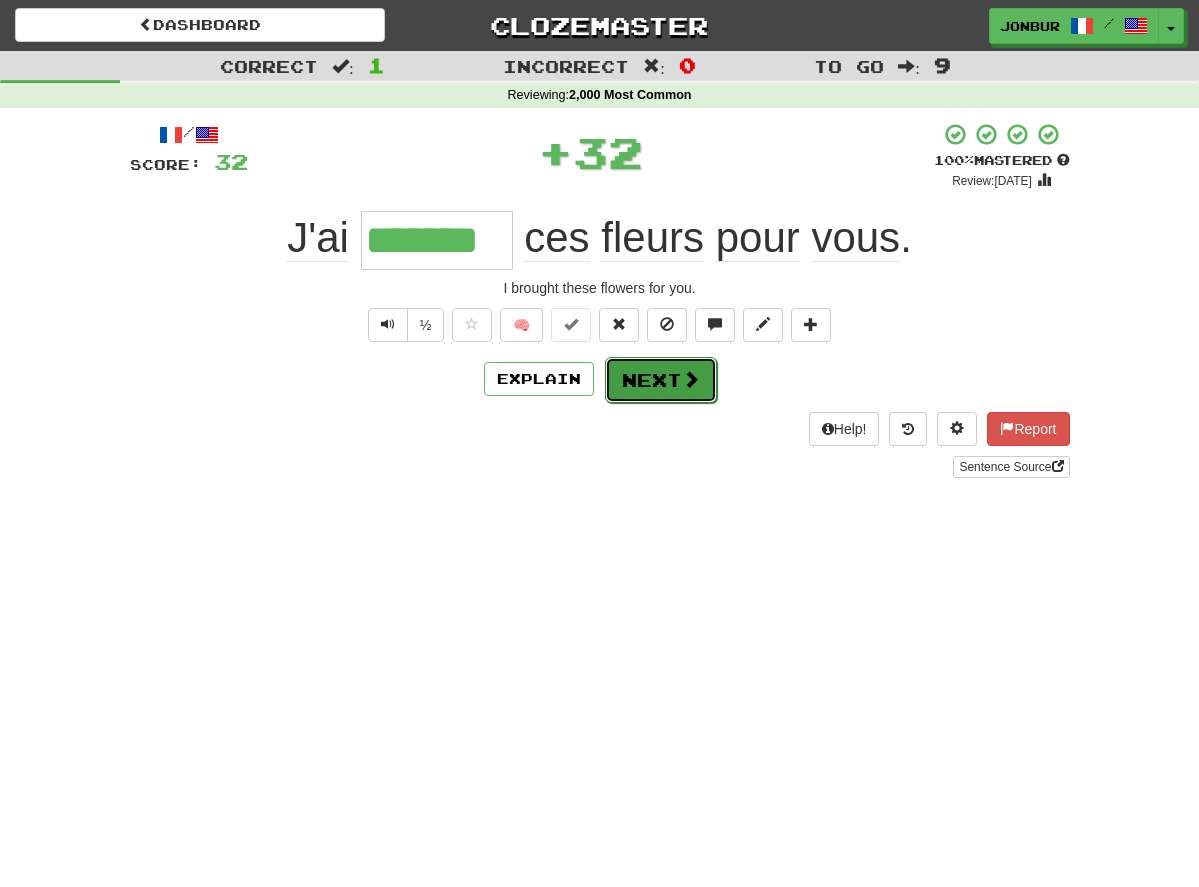 click on "Next" at bounding box center (661, 380) 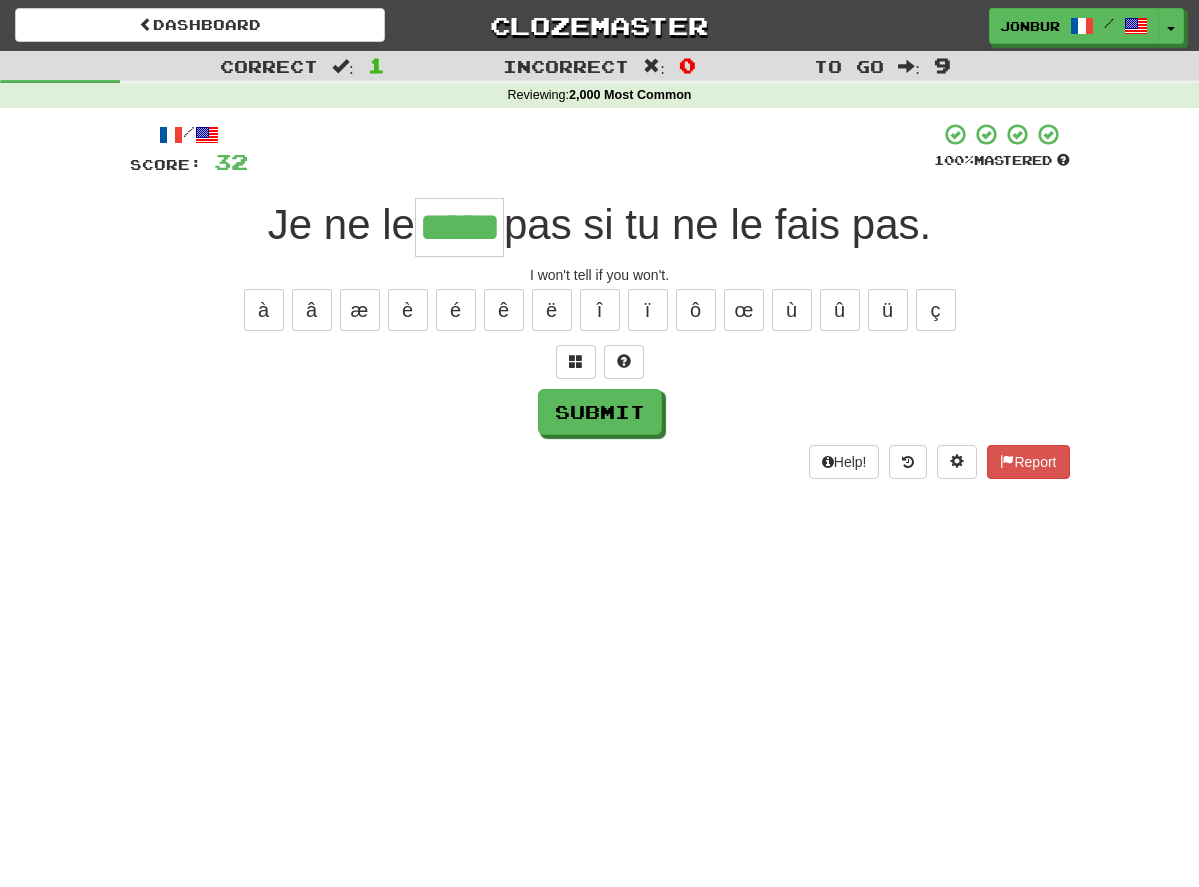 type on "*****" 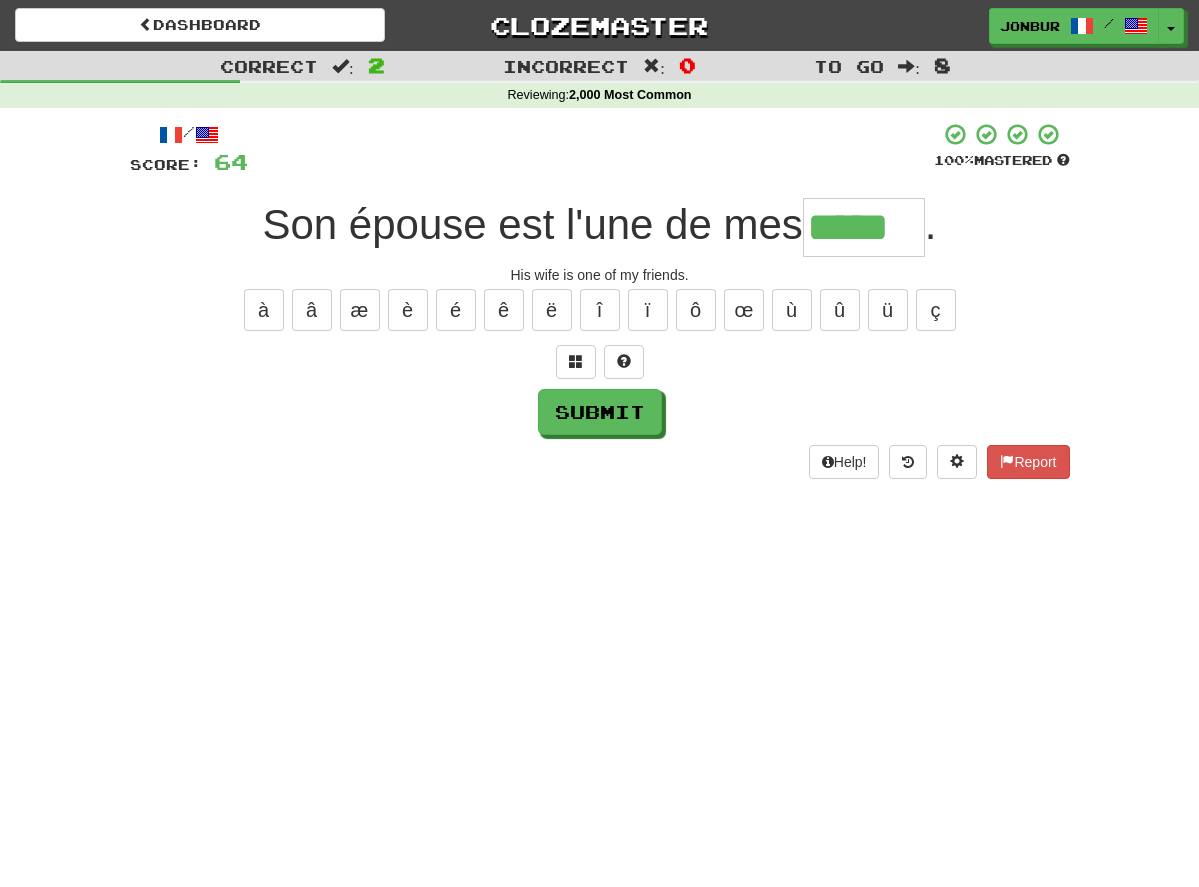 type on "*****" 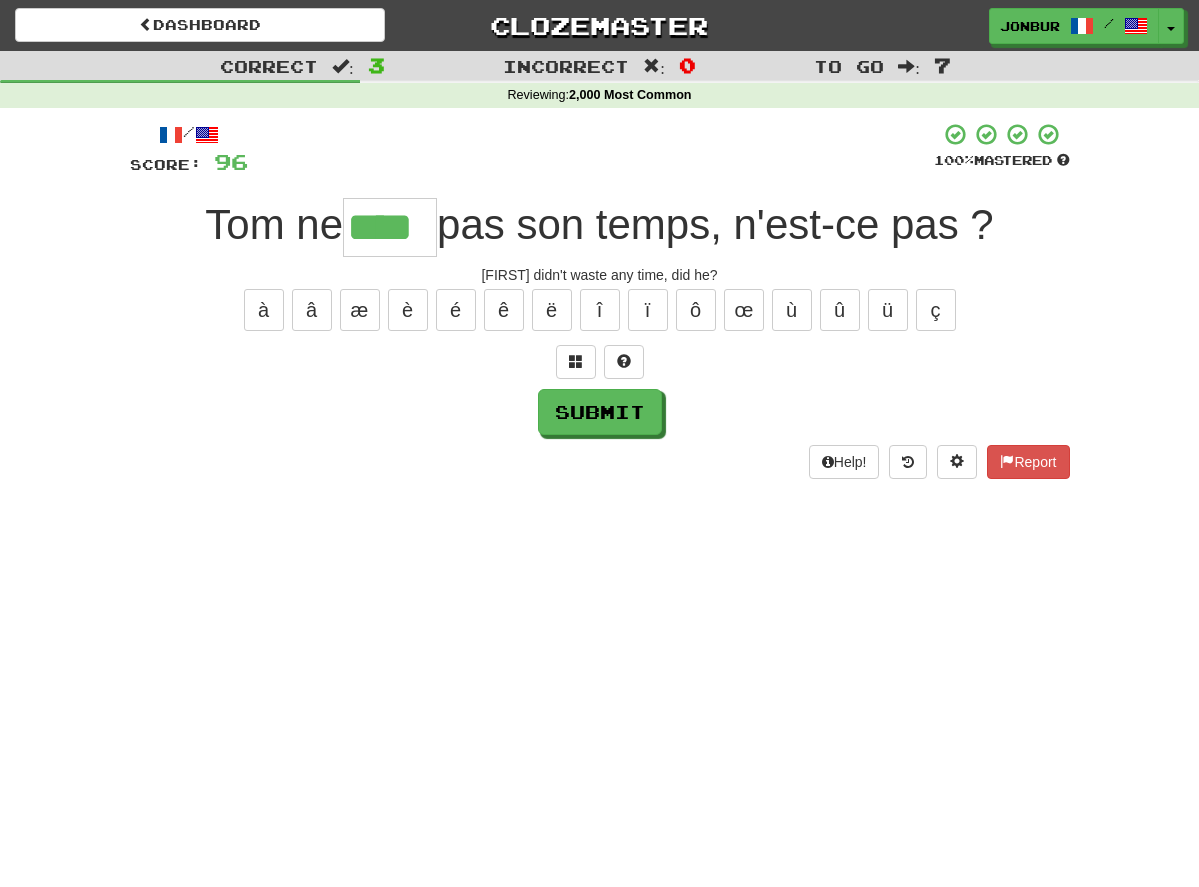 type on "****" 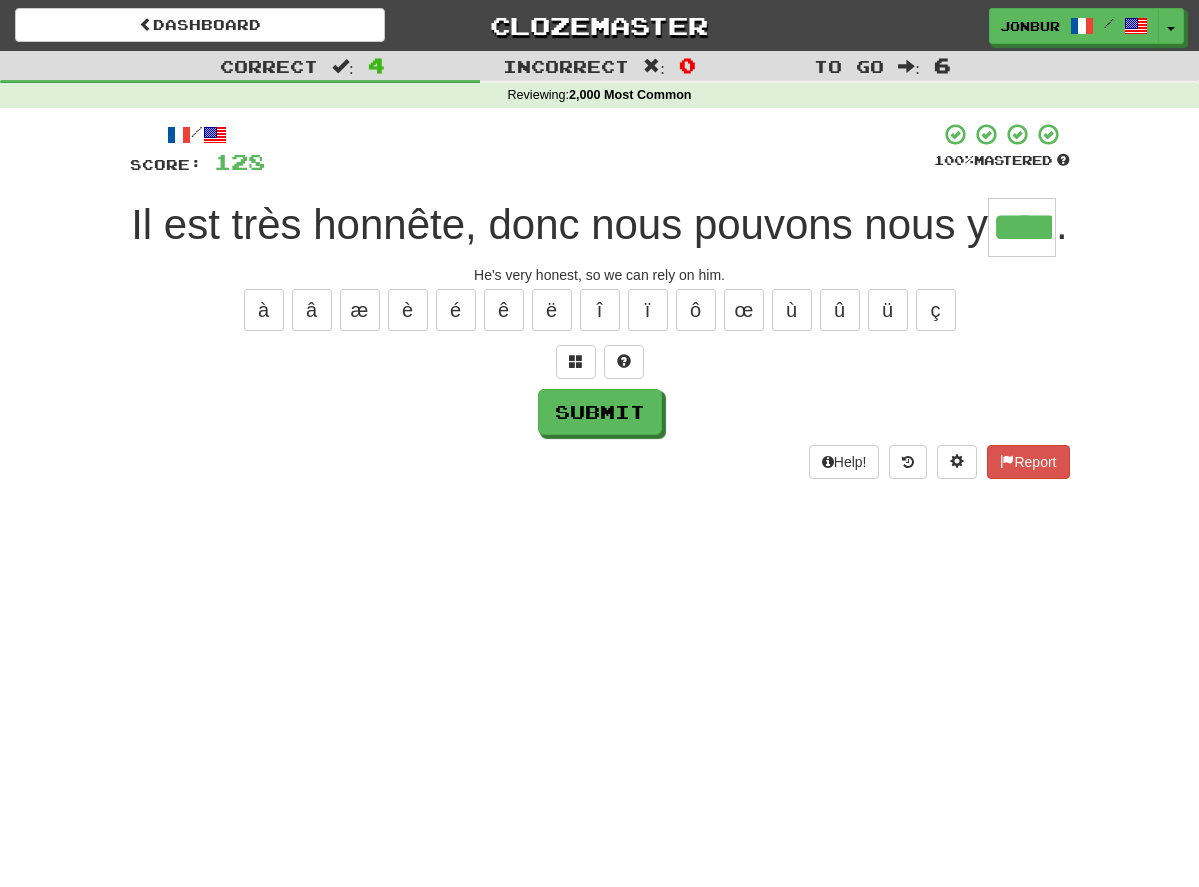 type on "****" 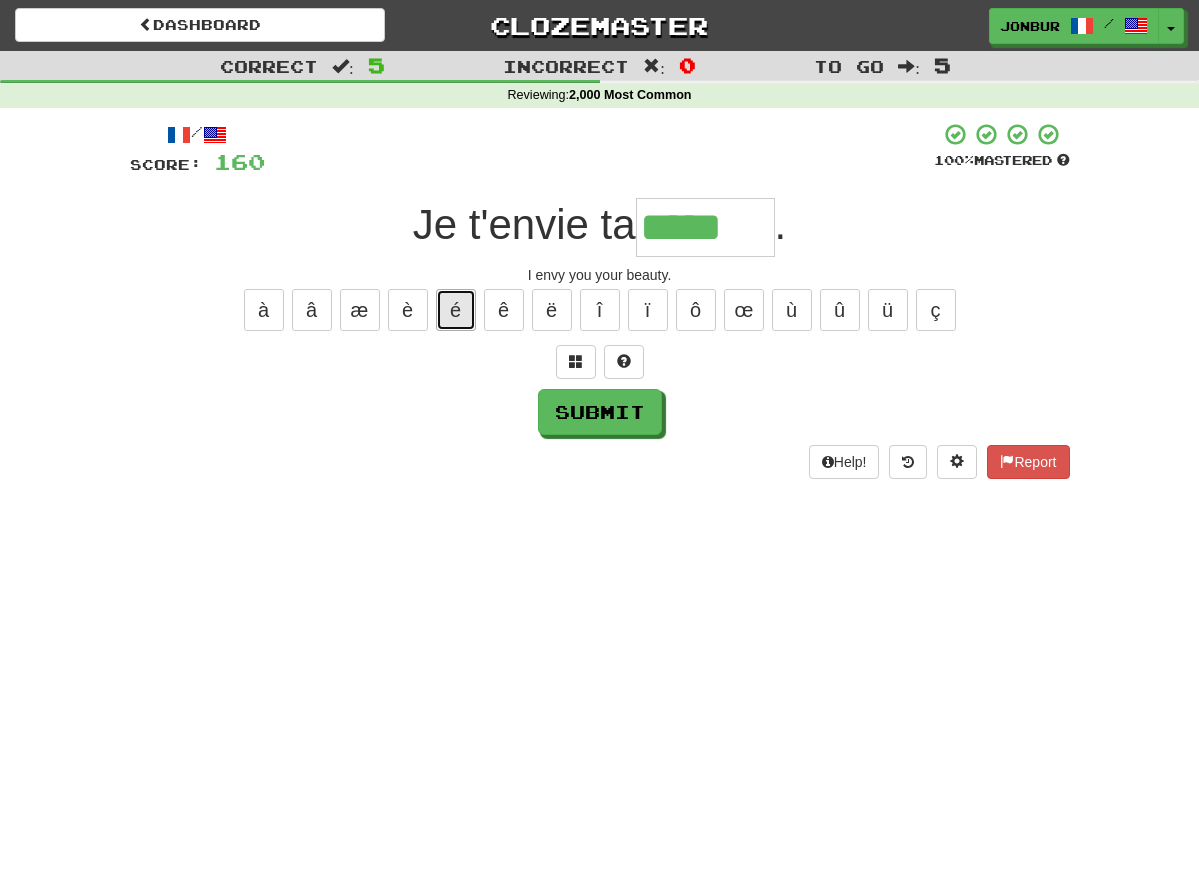 click on "é" at bounding box center (456, 310) 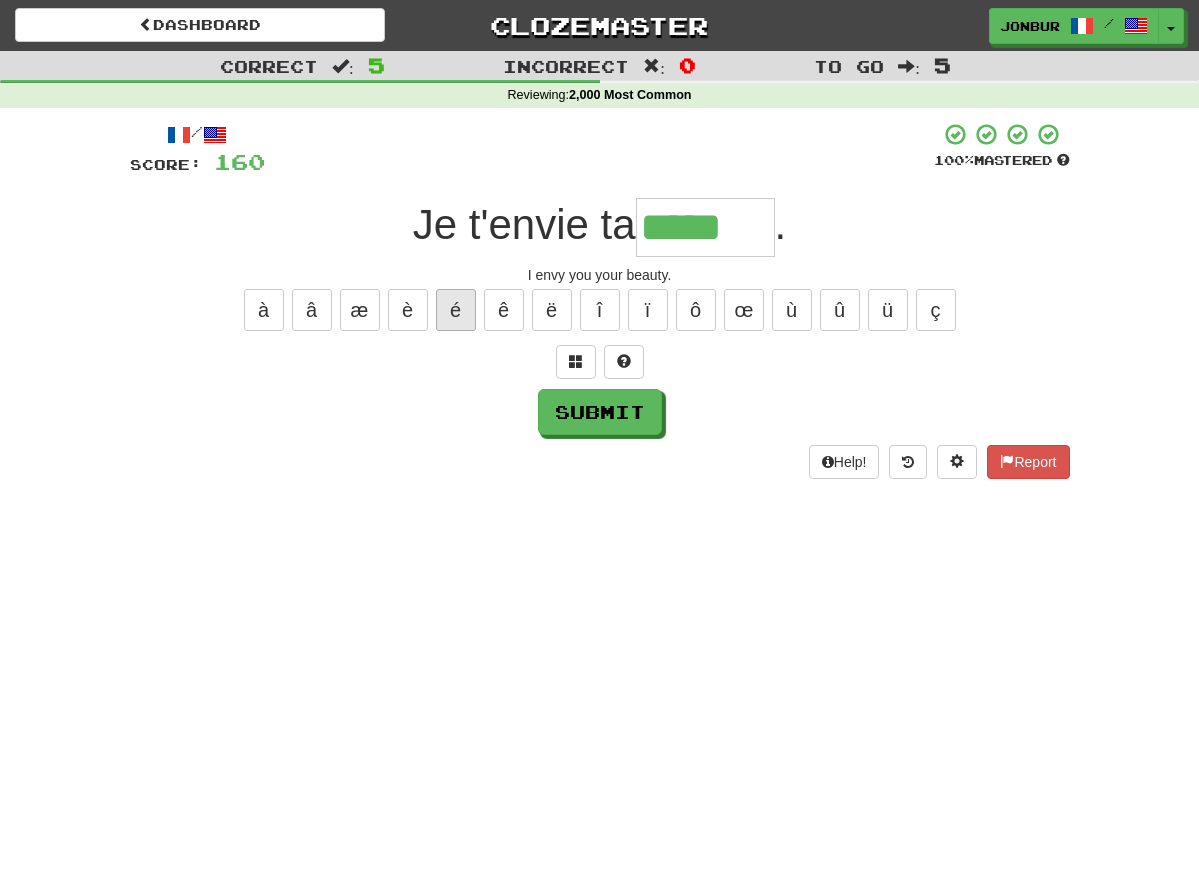 type on "******" 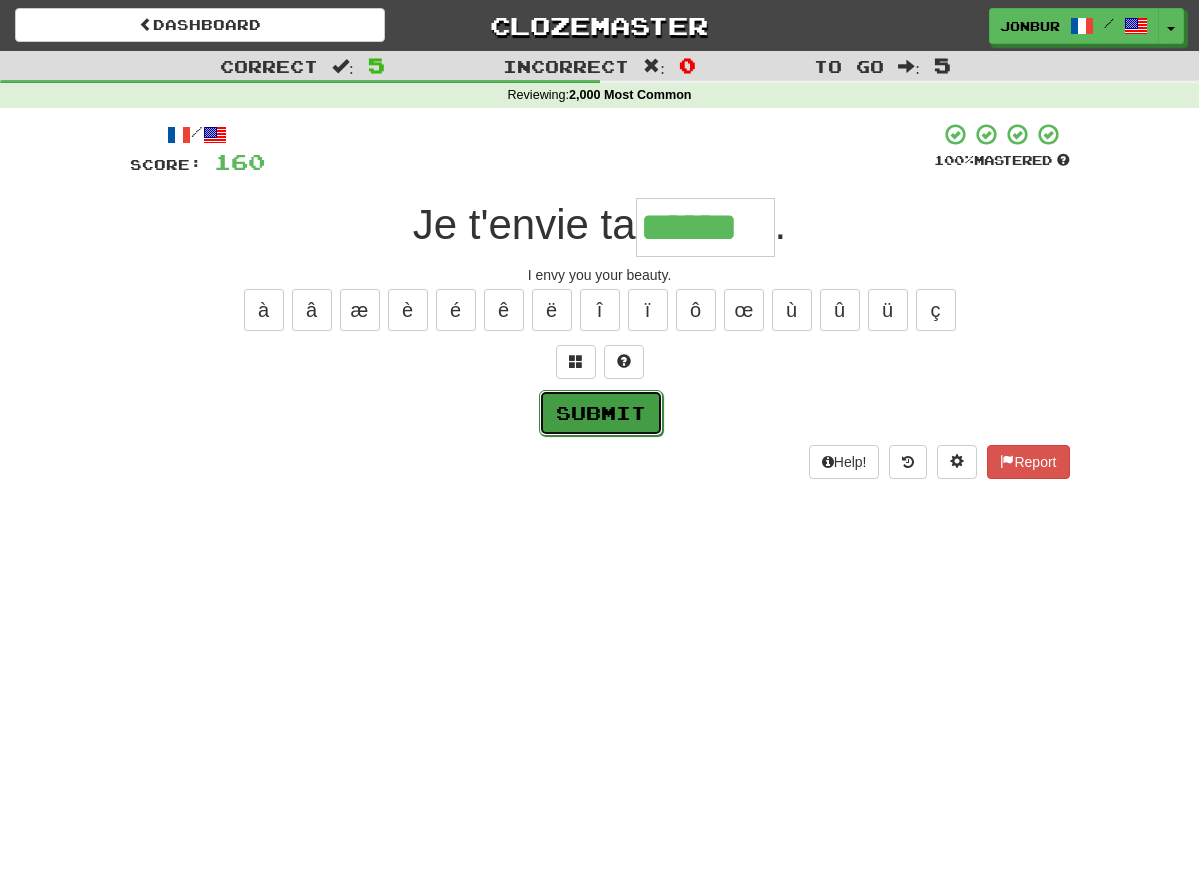 click on "Submit" at bounding box center [601, 413] 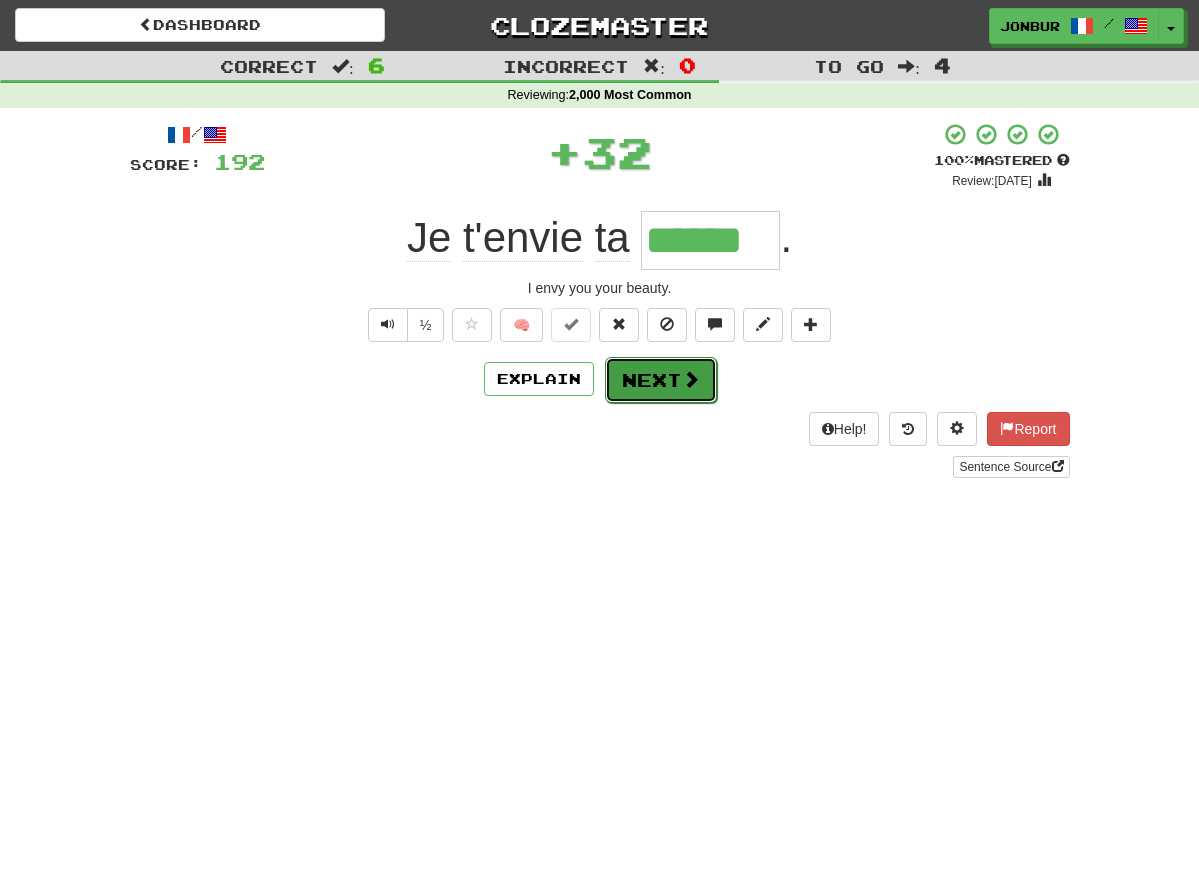 click on "Next" at bounding box center (661, 380) 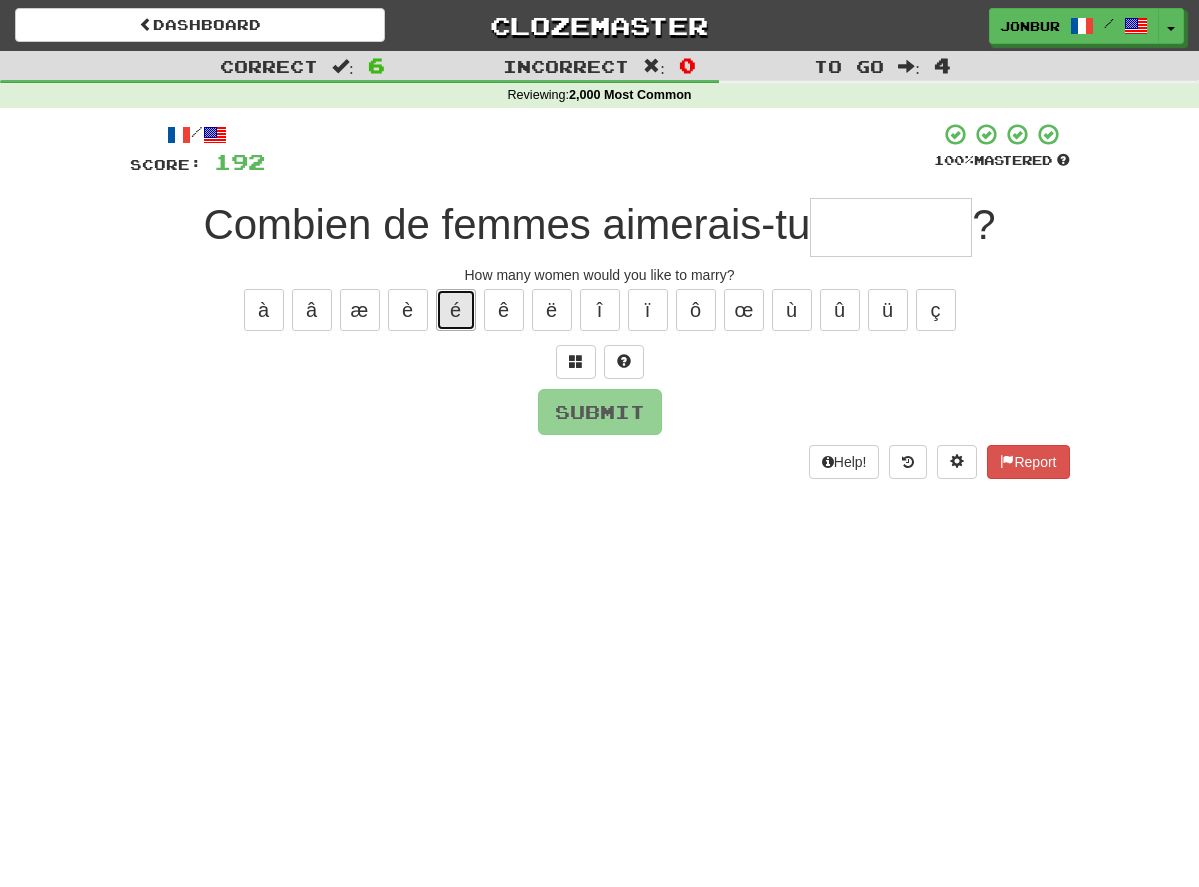 click on "é" at bounding box center [456, 310] 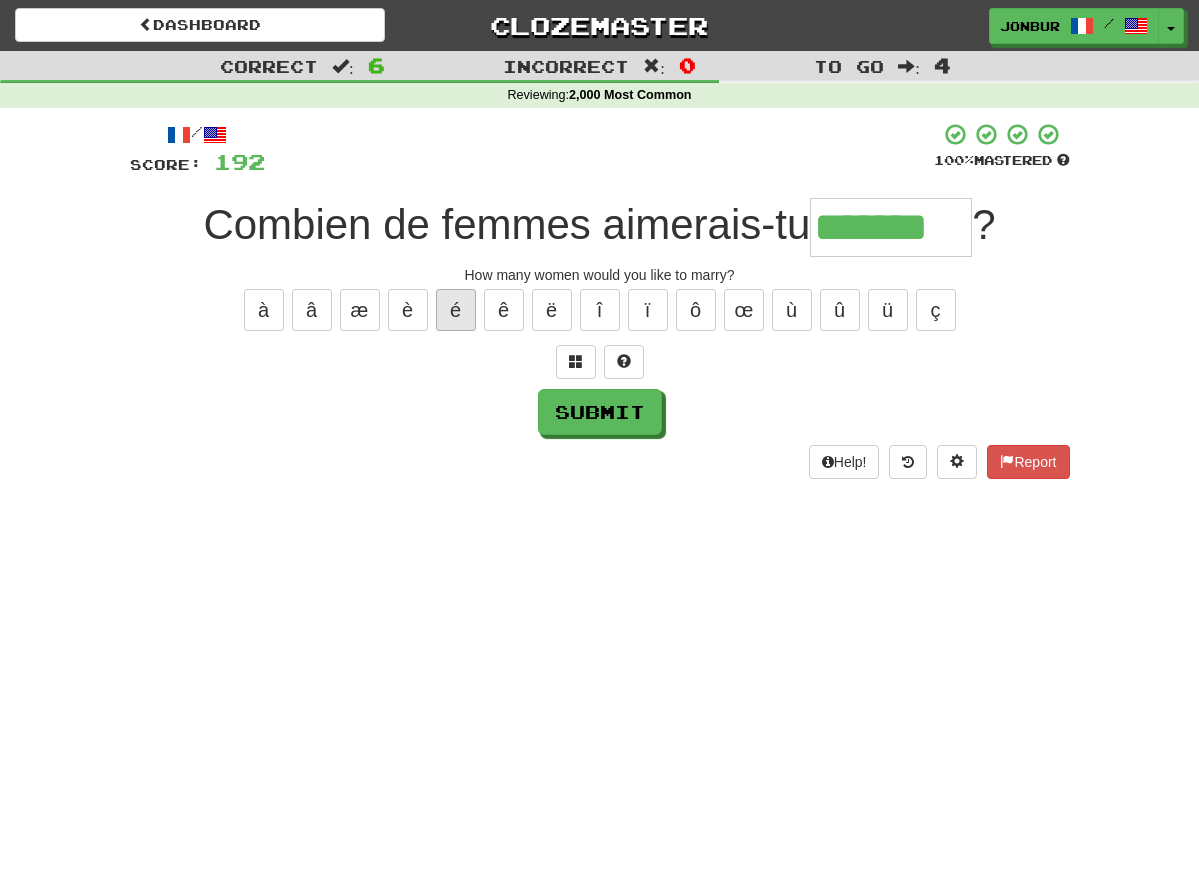 type on "*******" 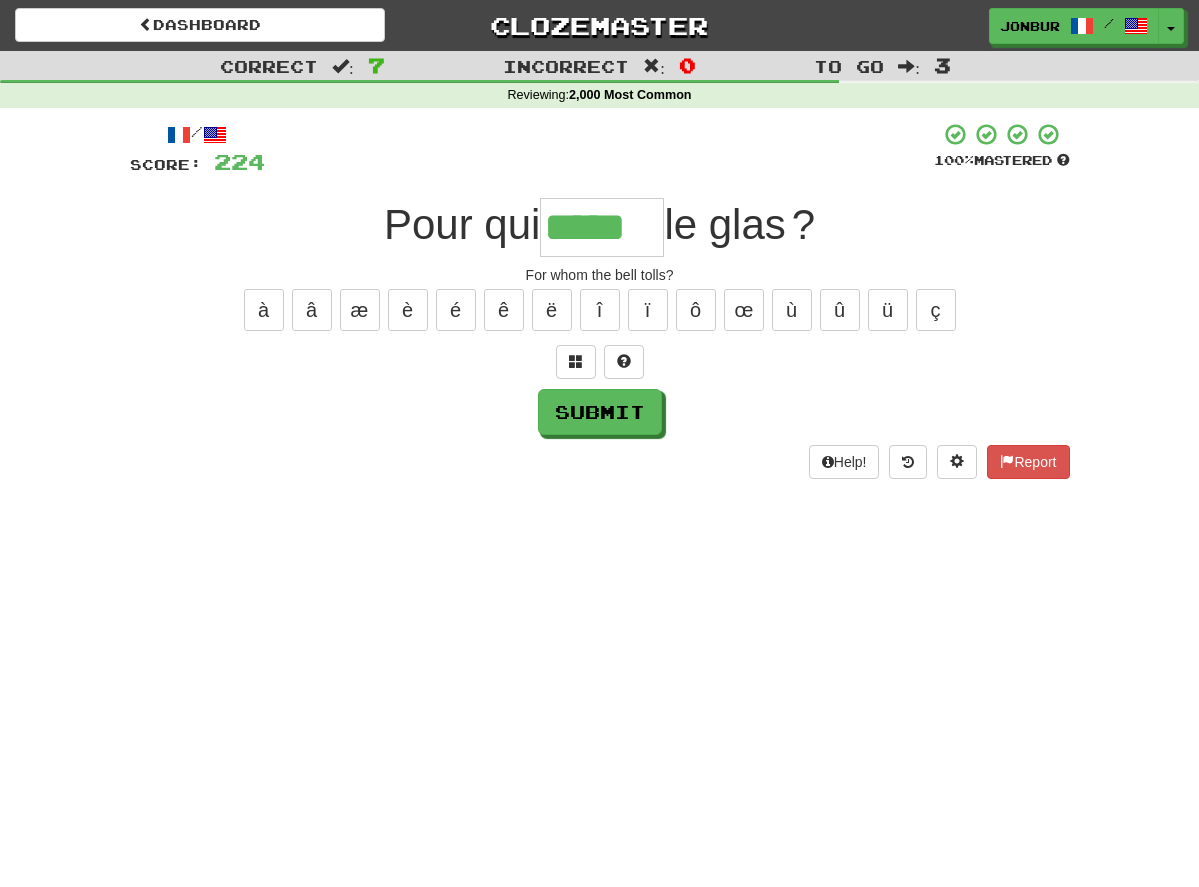 type on "*****" 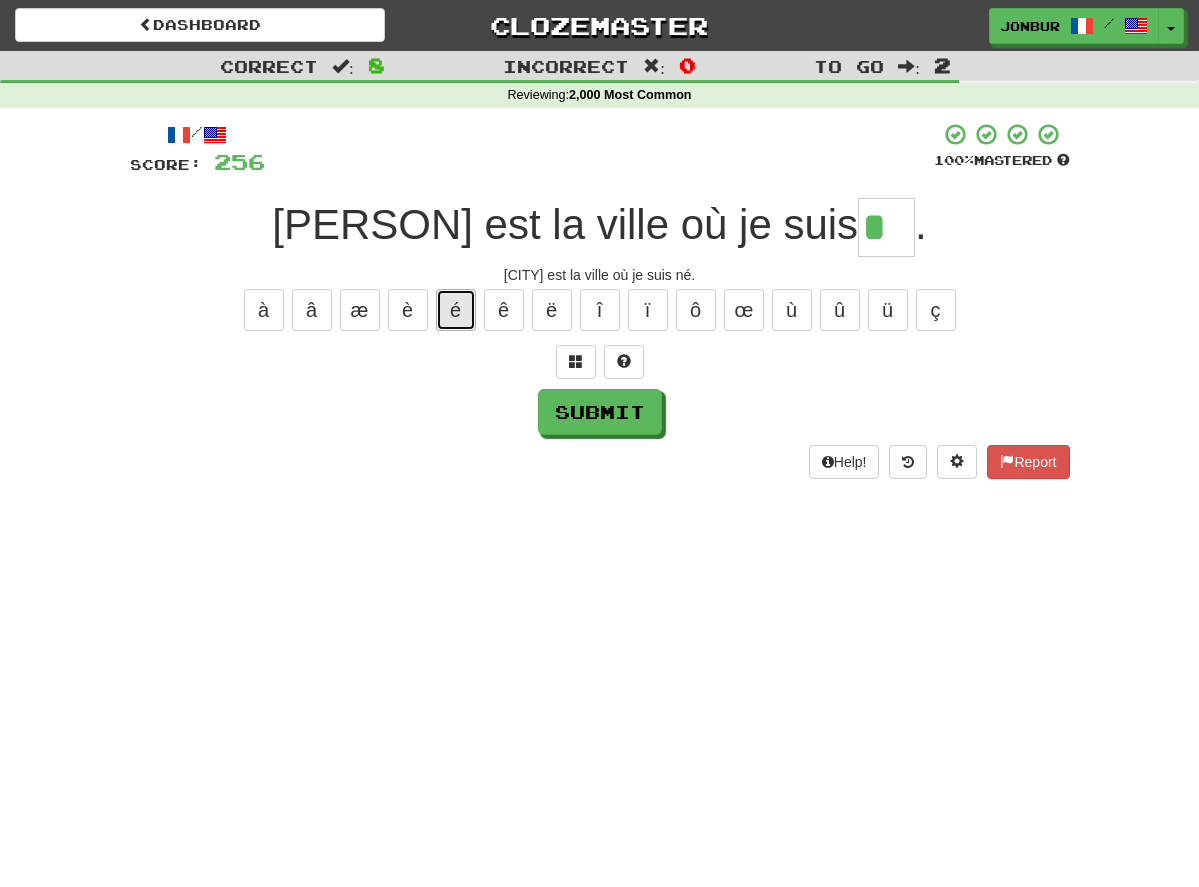 click on "é" at bounding box center (456, 310) 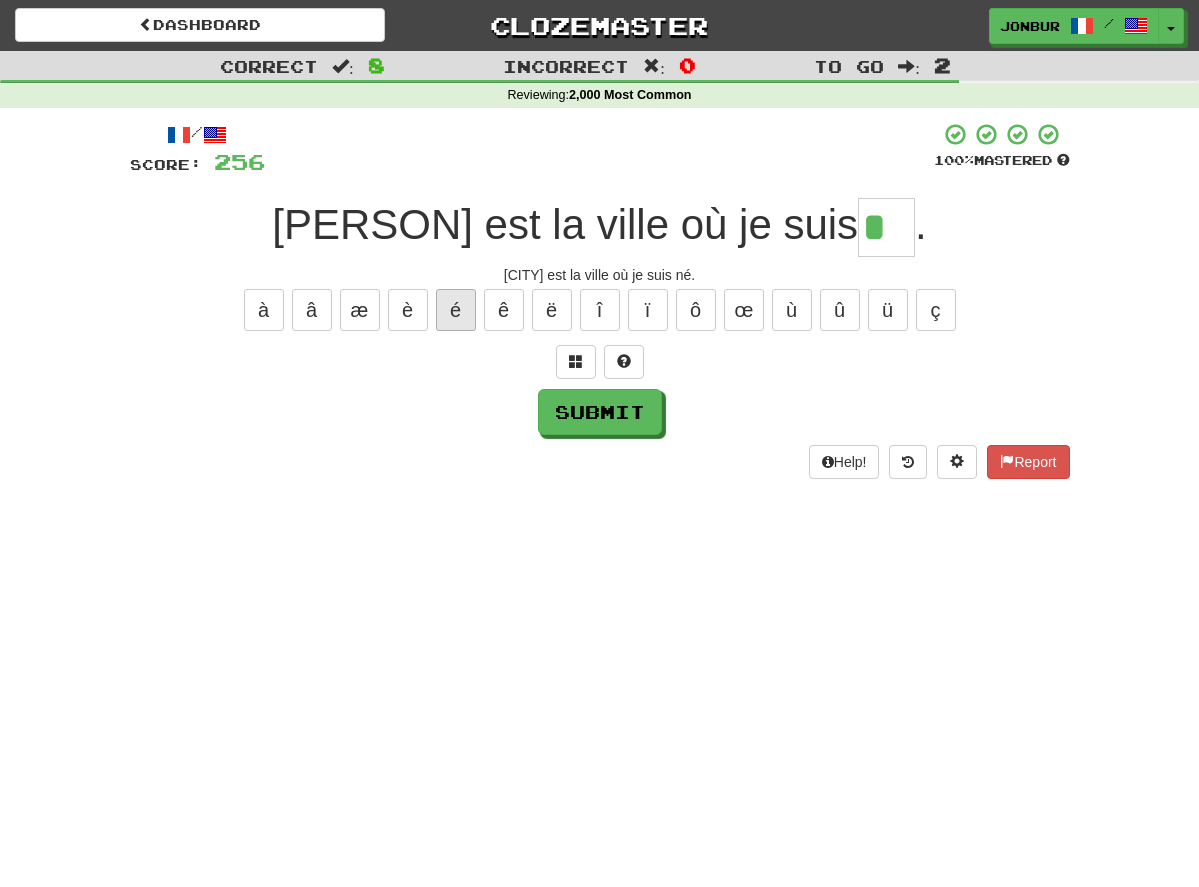 type on "**" 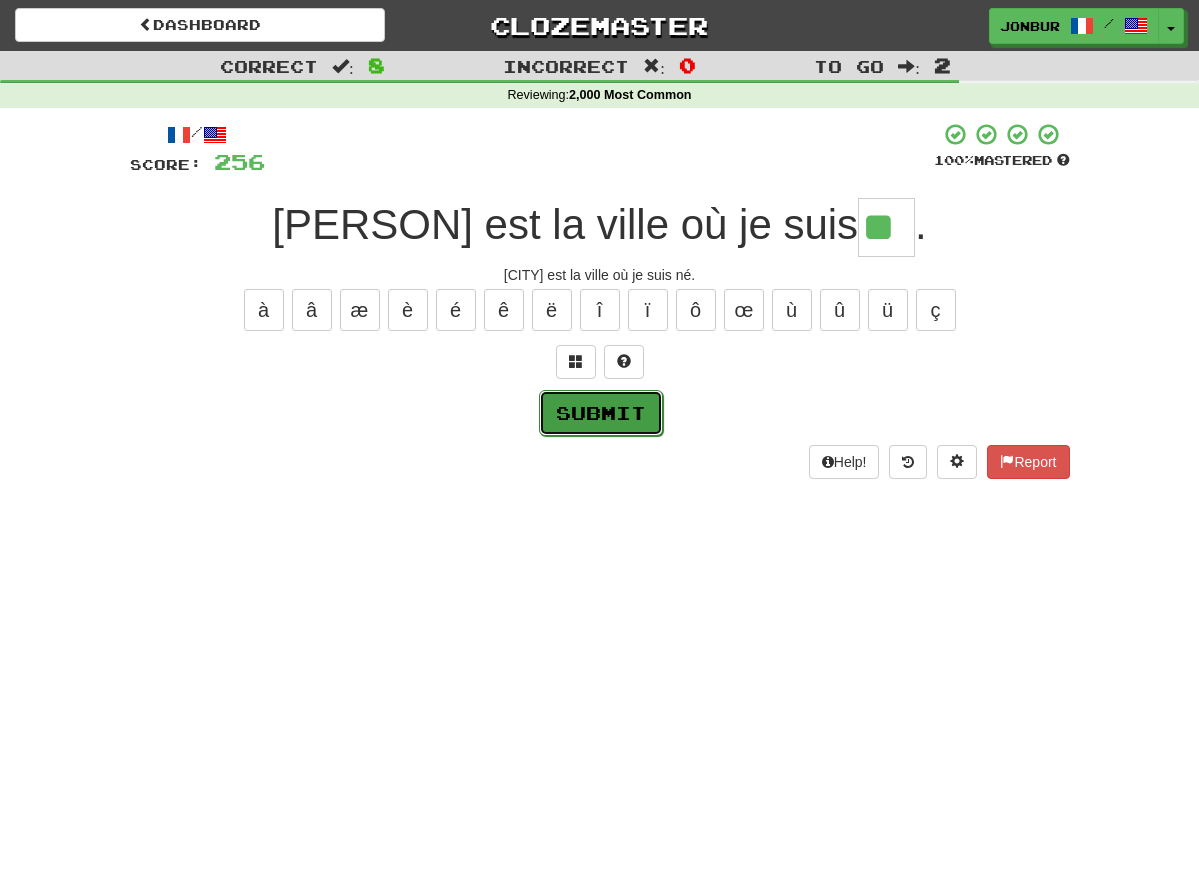 click on "Submit" at bounding box center (601, 413) 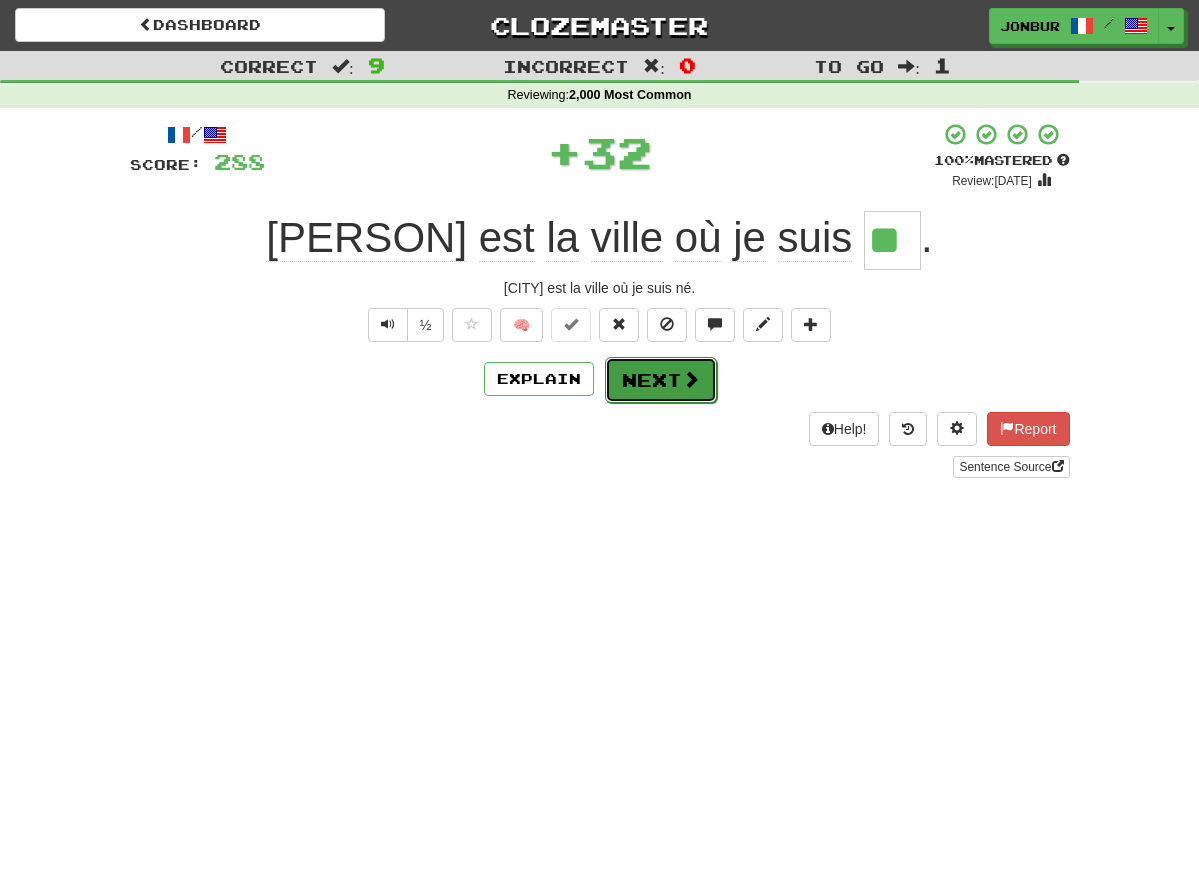 click on "Next" at bounding box center [661, 380] 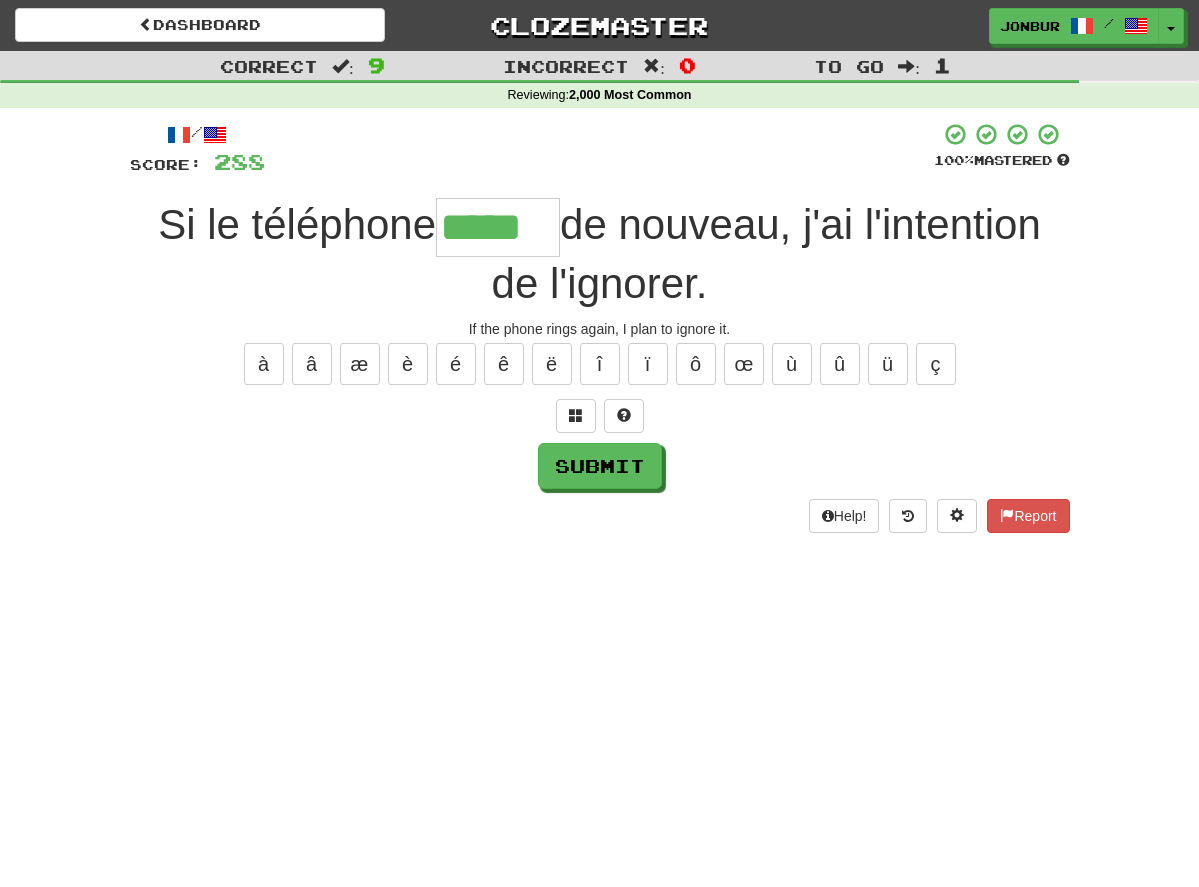 type on "*****" 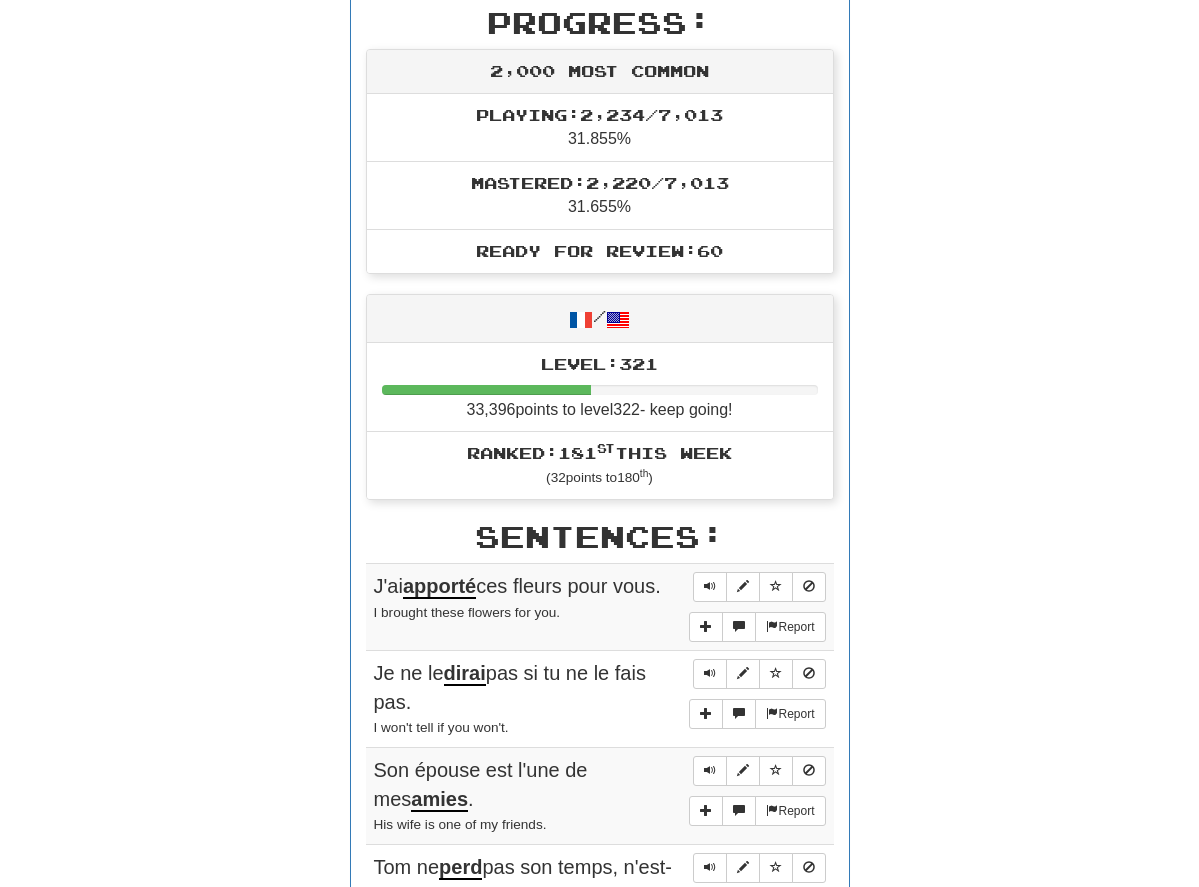 scroll, scrollTop: 510, scrollLeft: 0, axis: vertical 